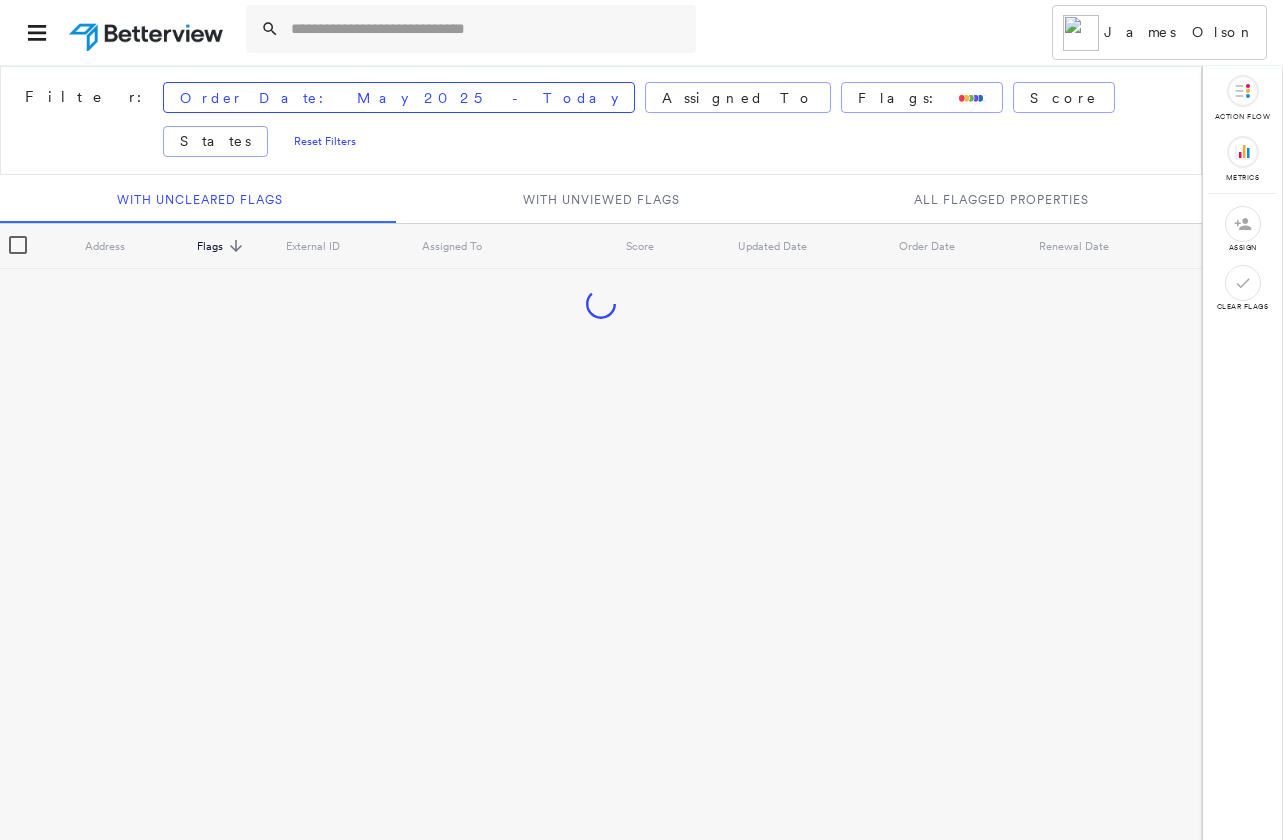 scroll, scrollTop: 0, scrollLeft: 0, axis: both 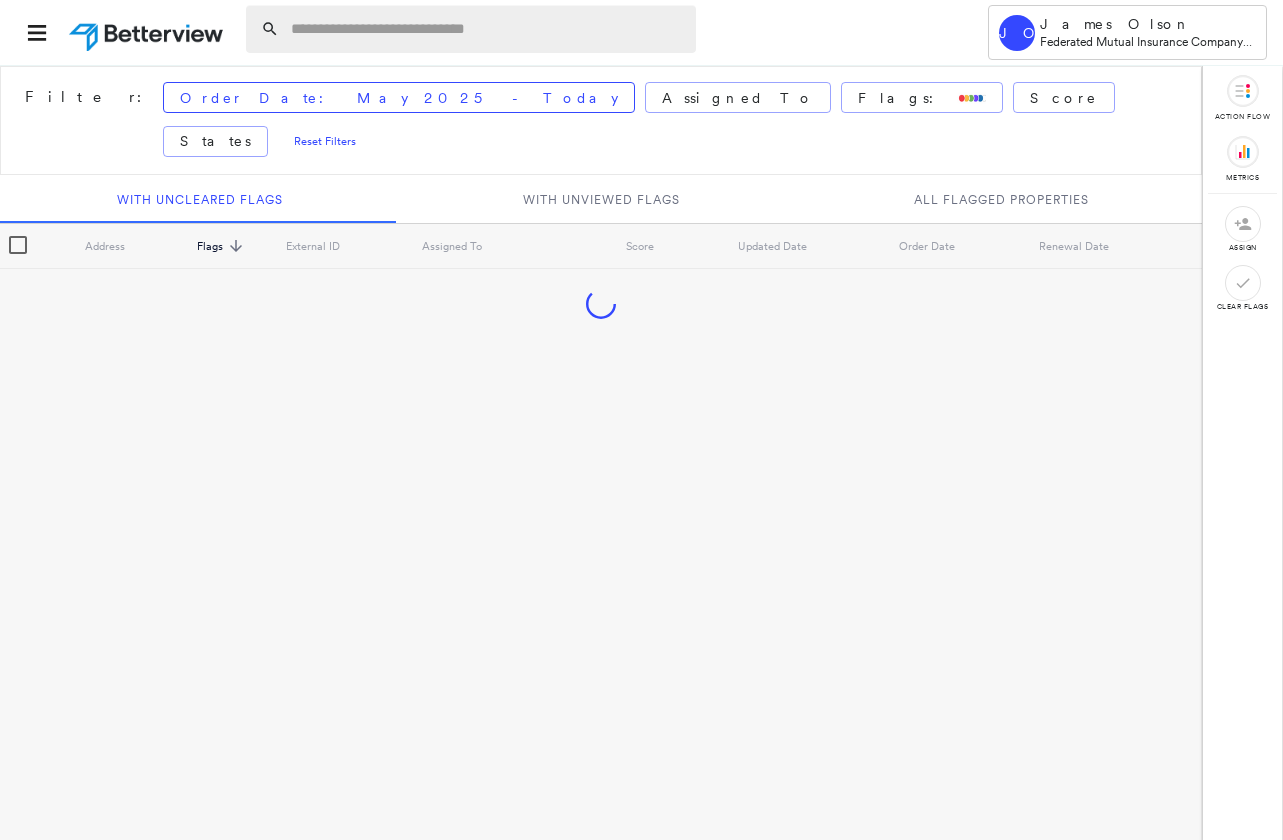 click at bounding box center (487, 29) 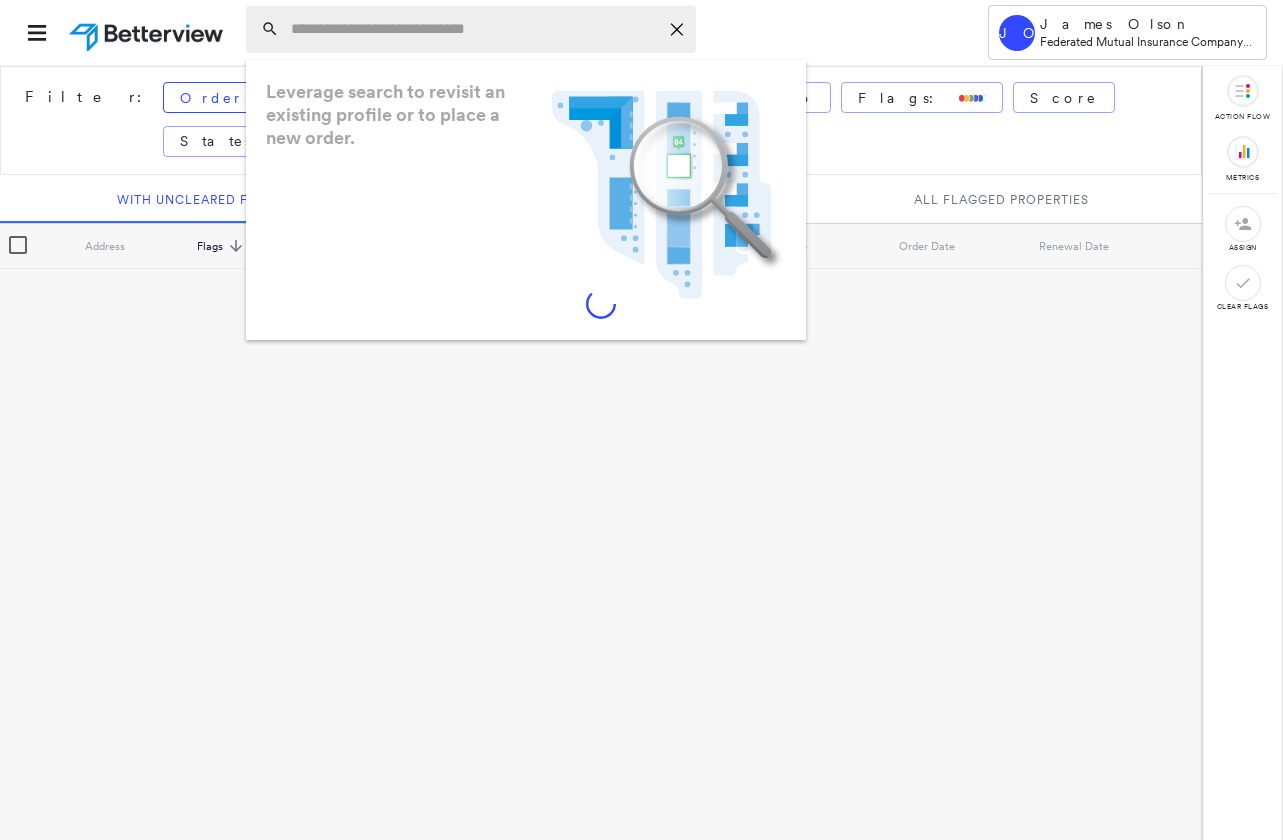 paste on "**********" 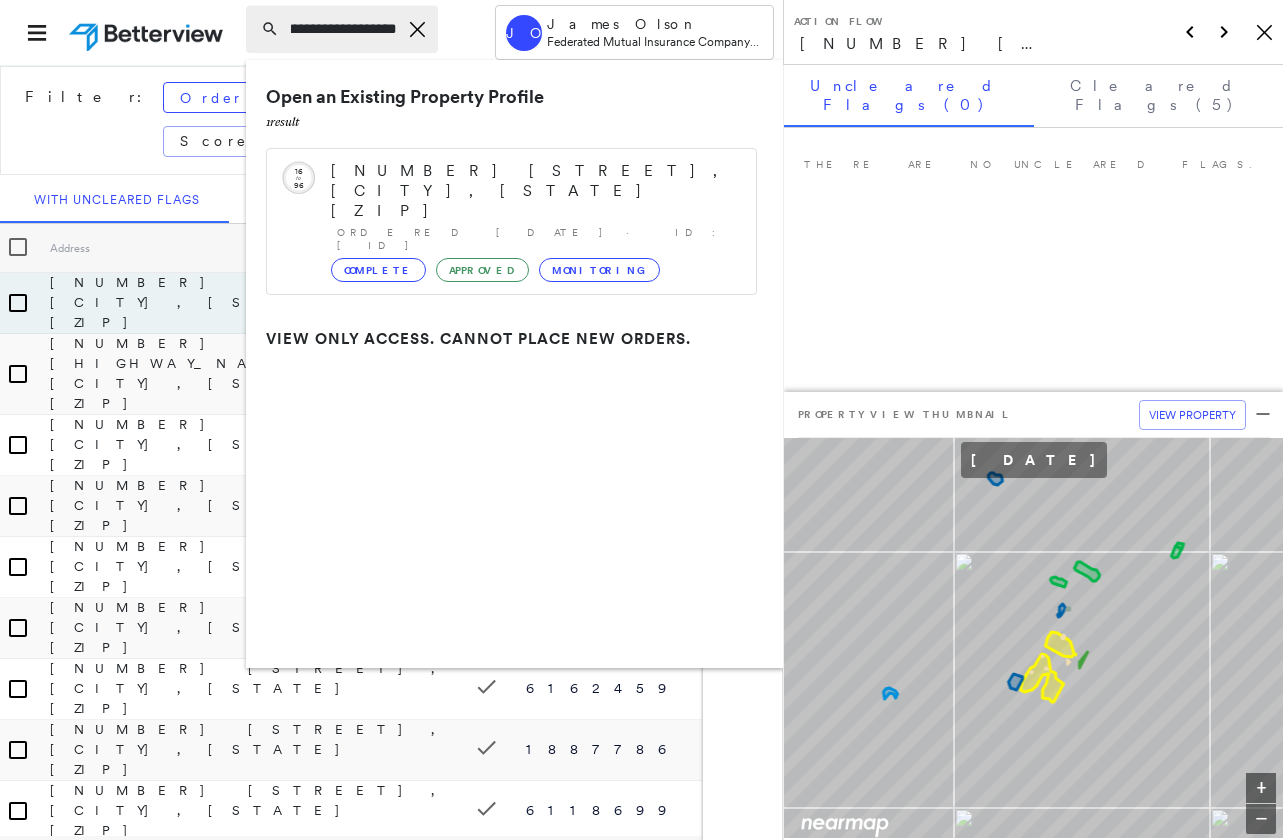scroll, scrollTop: 0, scrollLeft: 46, axis: horizontal 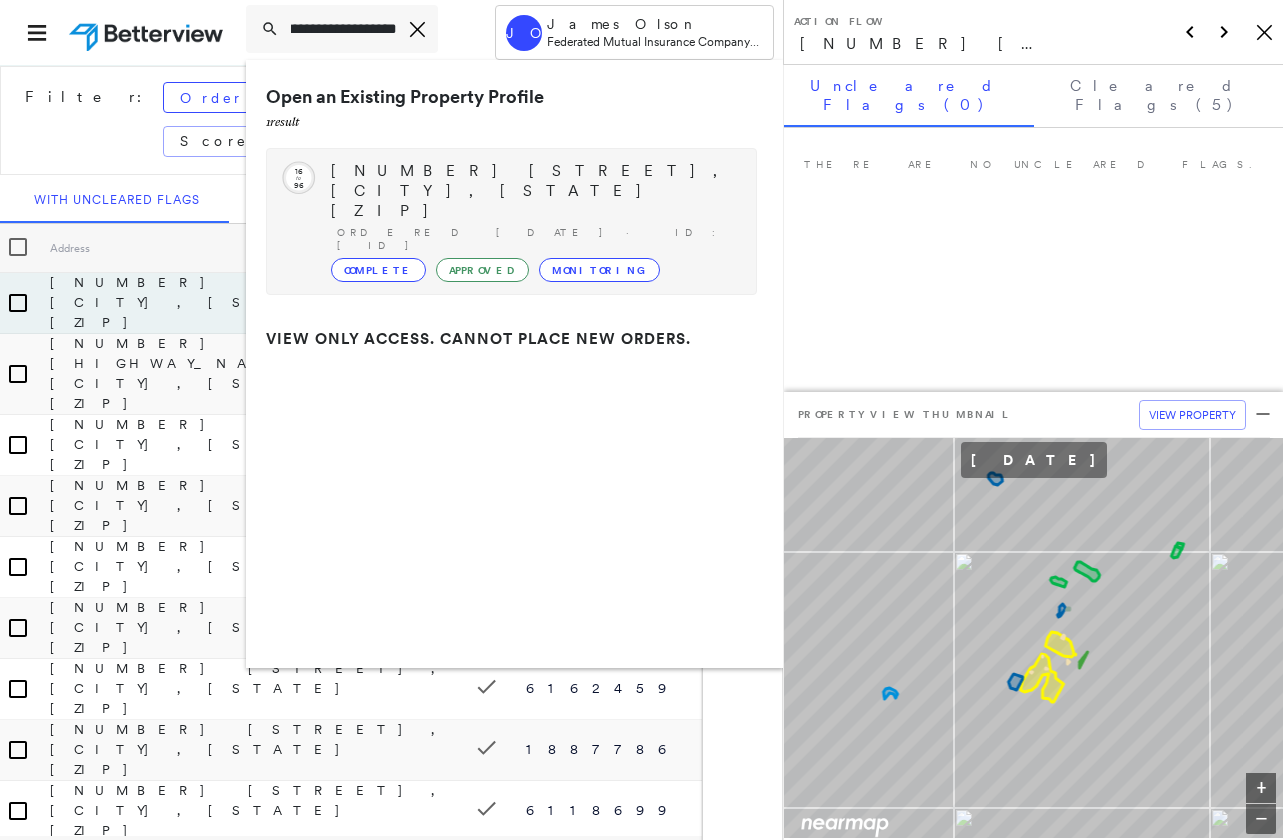 type on "**********" 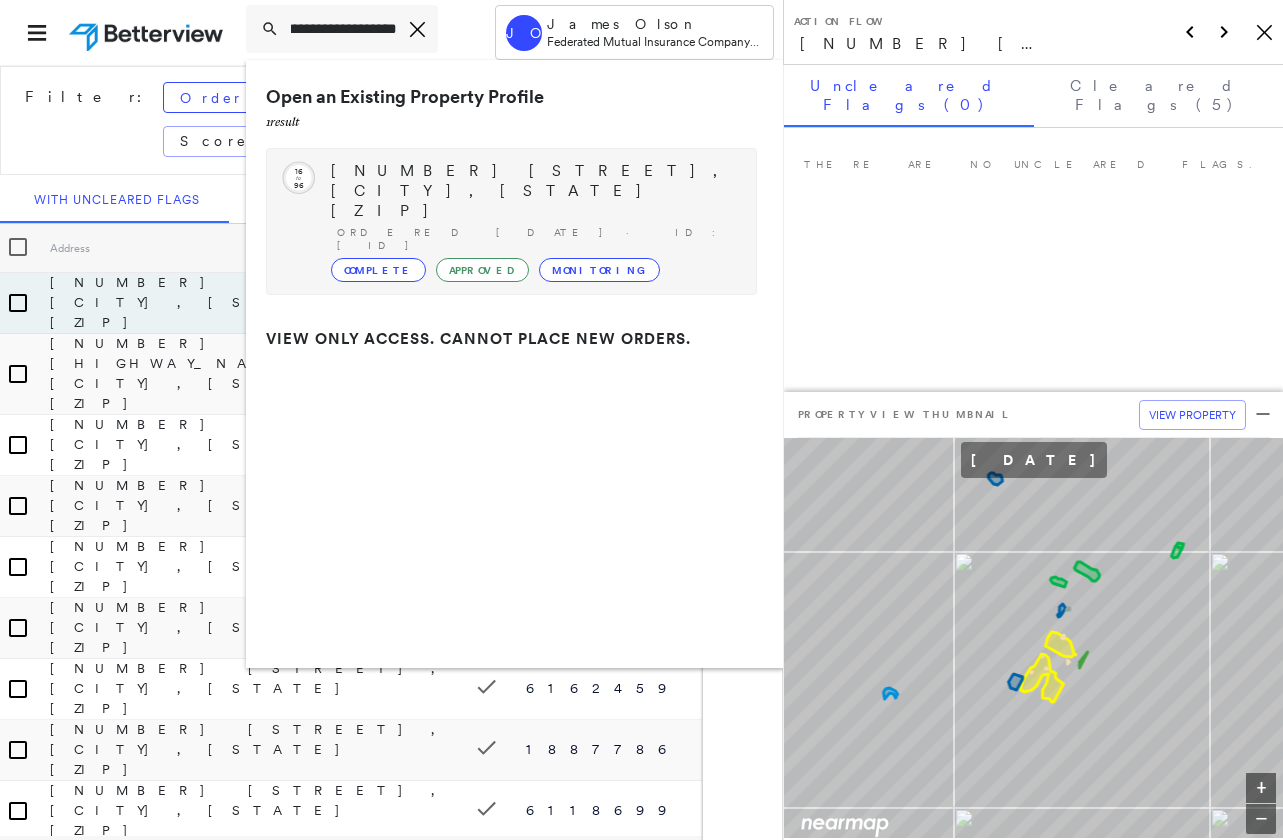 click on "7595 Railroad St, Gilroy, CA 95020-5820" at bounding box center [533, 191] 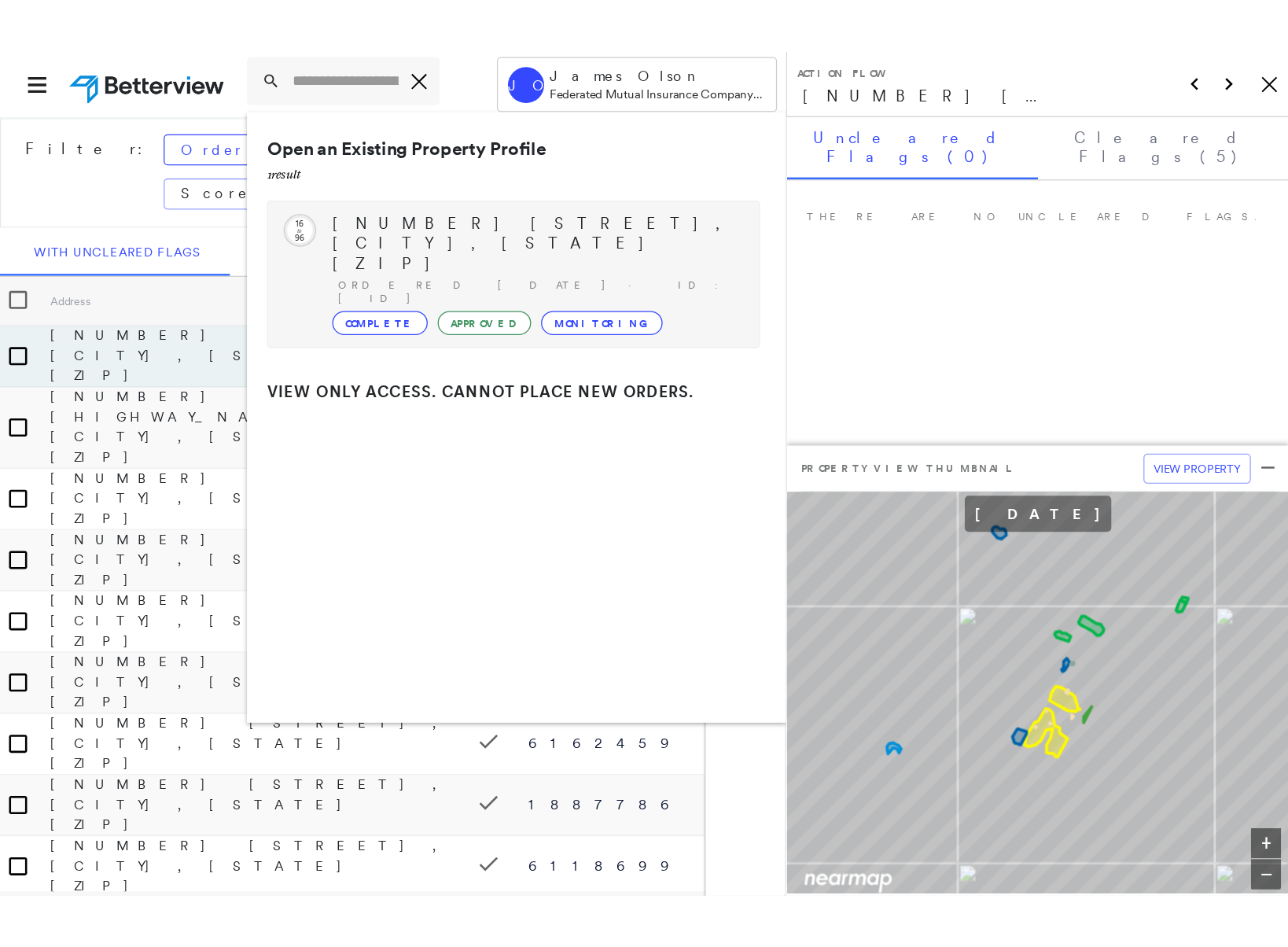 scroll, scrollTop: 0, scrollLeft: 0, axis: both 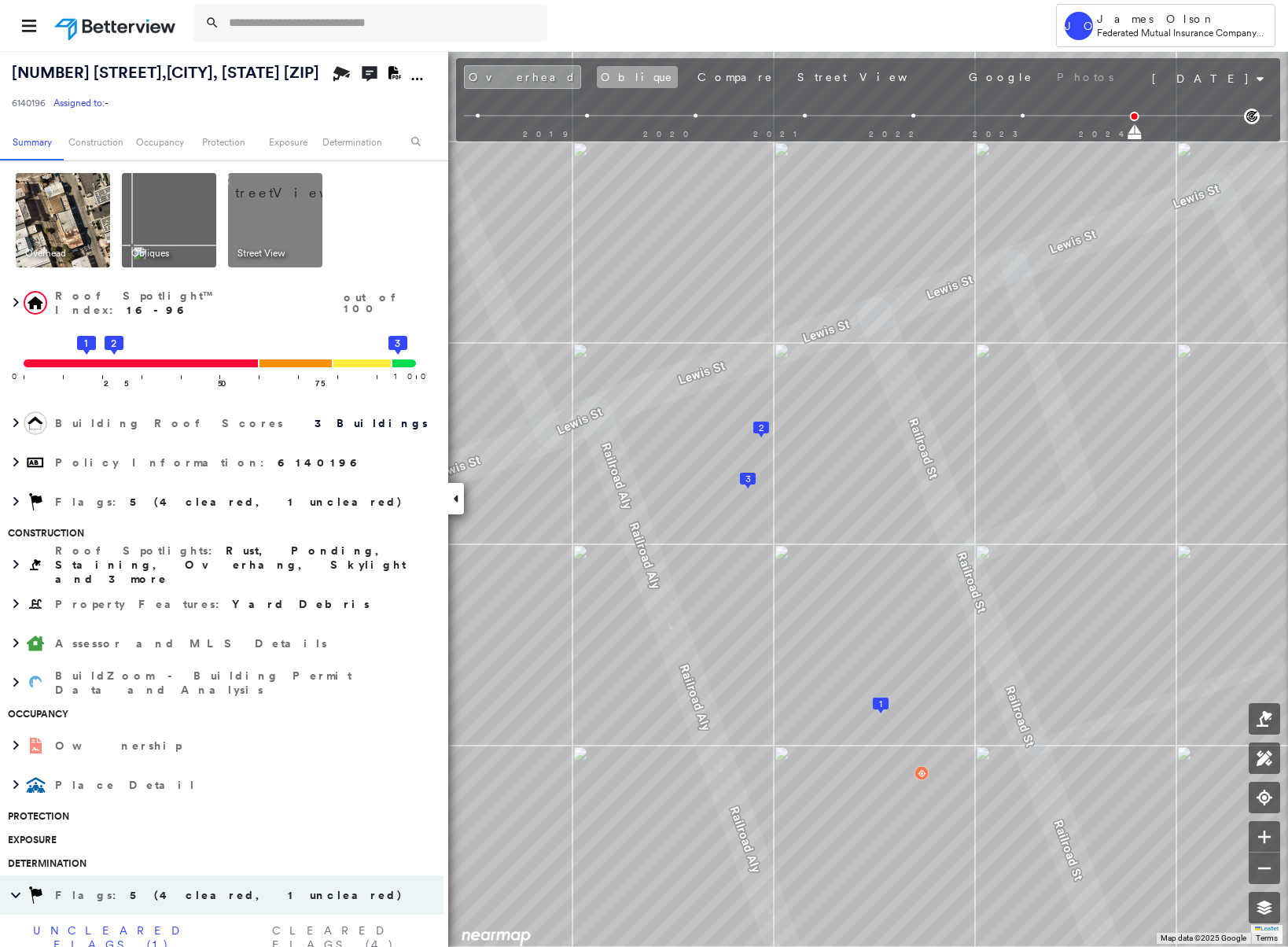 click on "Oblique" at bounding box center [637, 77] 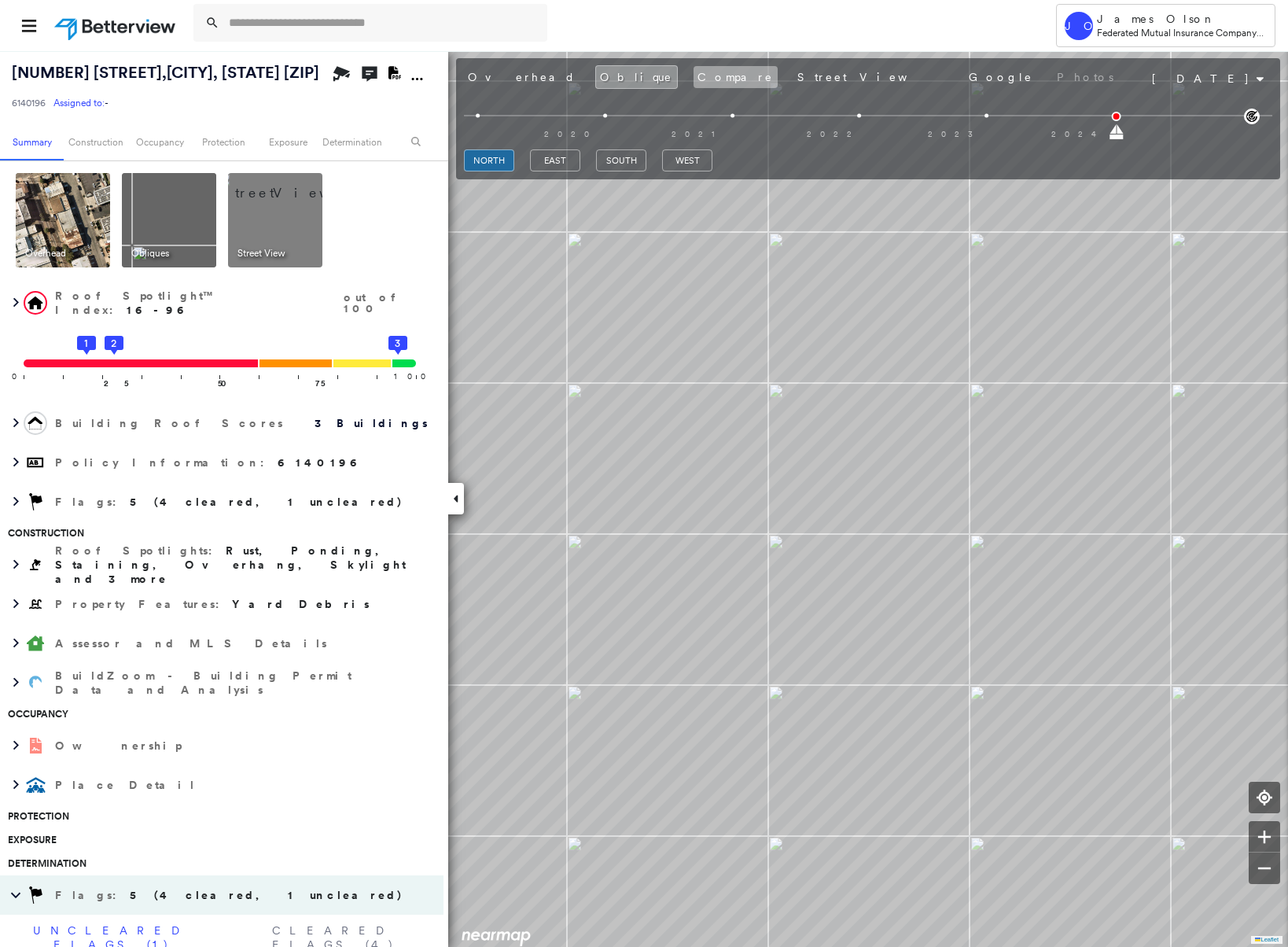 click on "Compare" at bounding box center (735, 77) 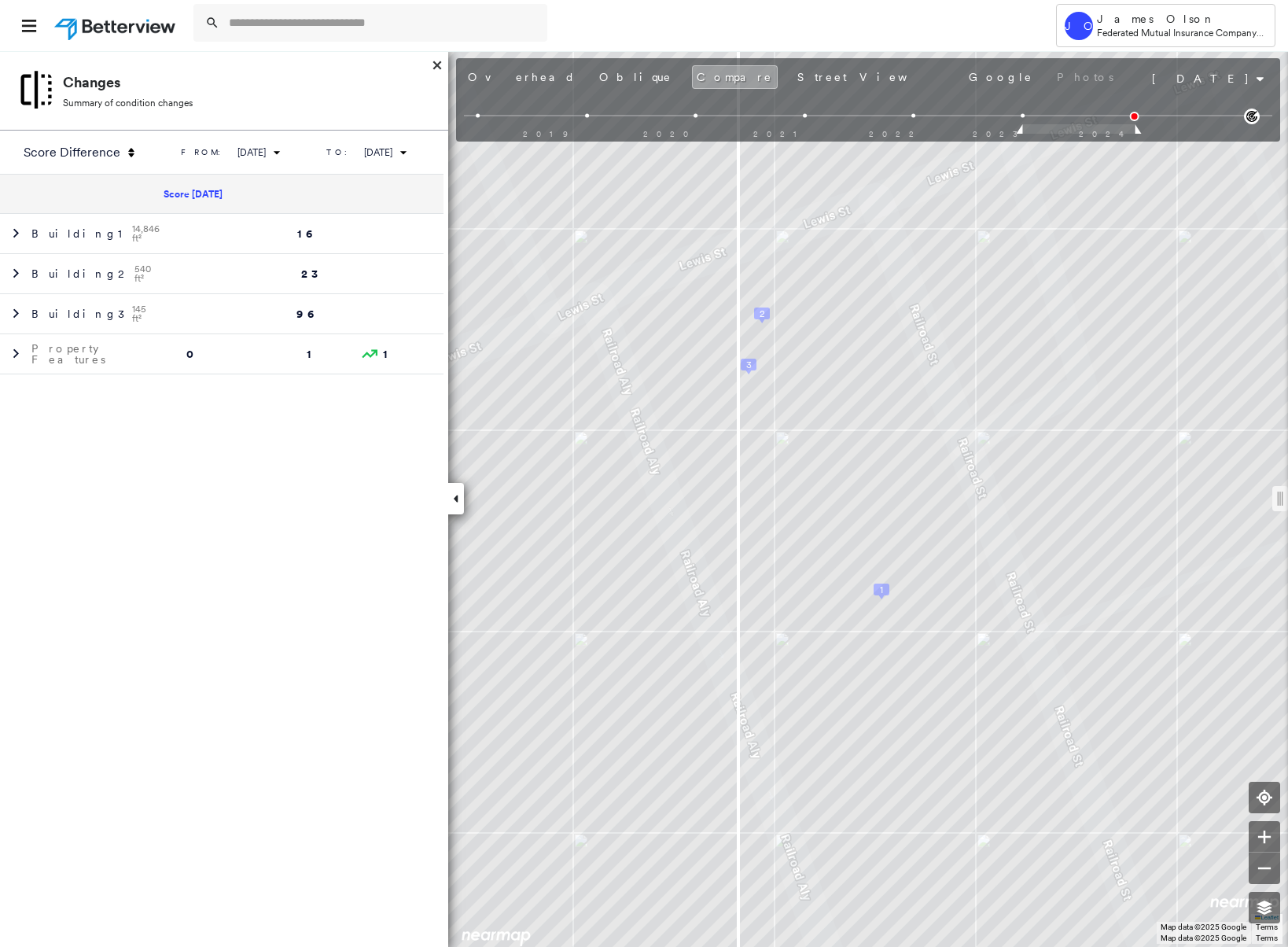 drag, startPoint x: 865, startPoint y: 499, endPoint x: 738, endPoint y: 456, distance: 134.08206 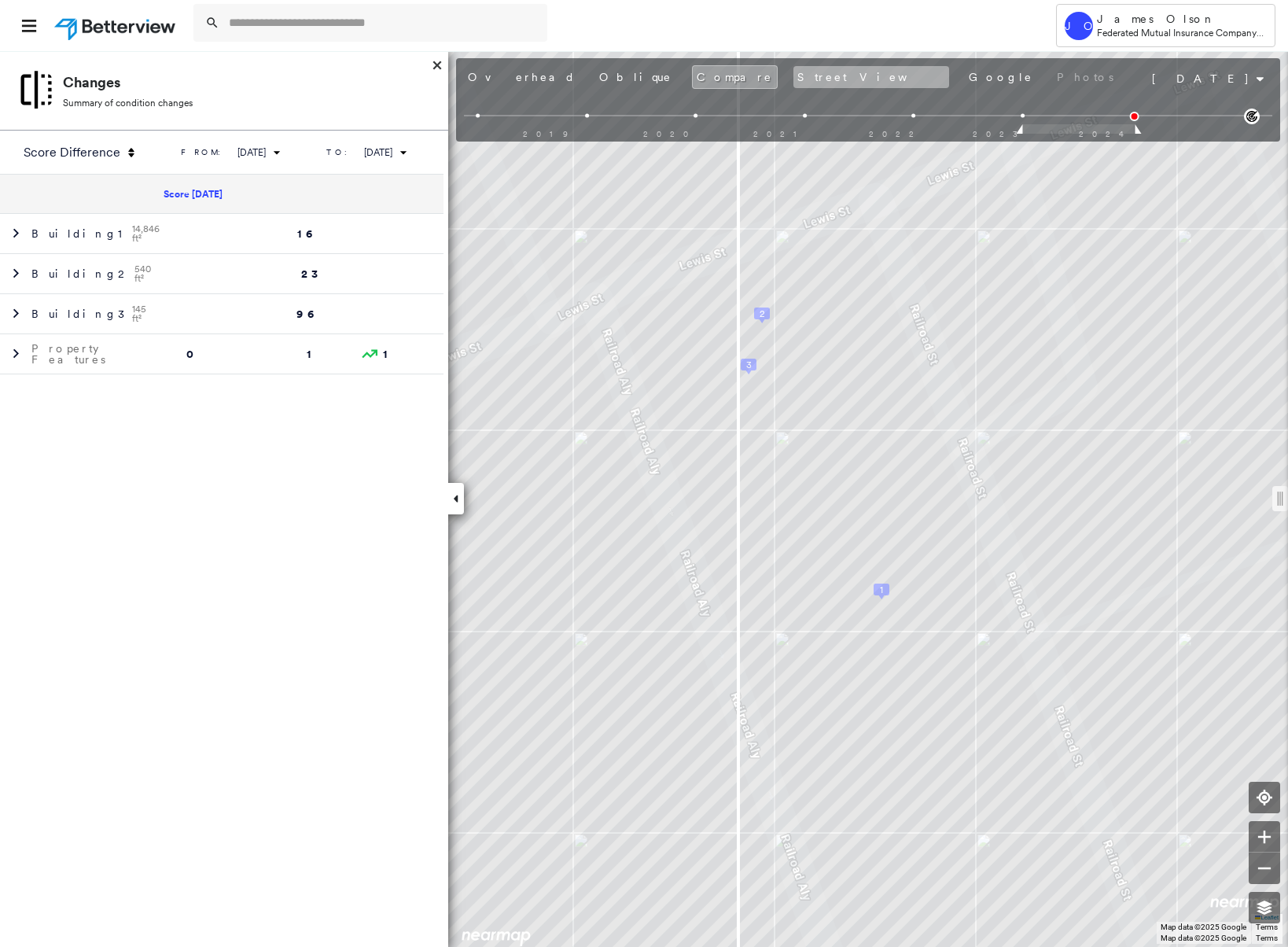 click on "Street View" at bounding box center (871, 77) 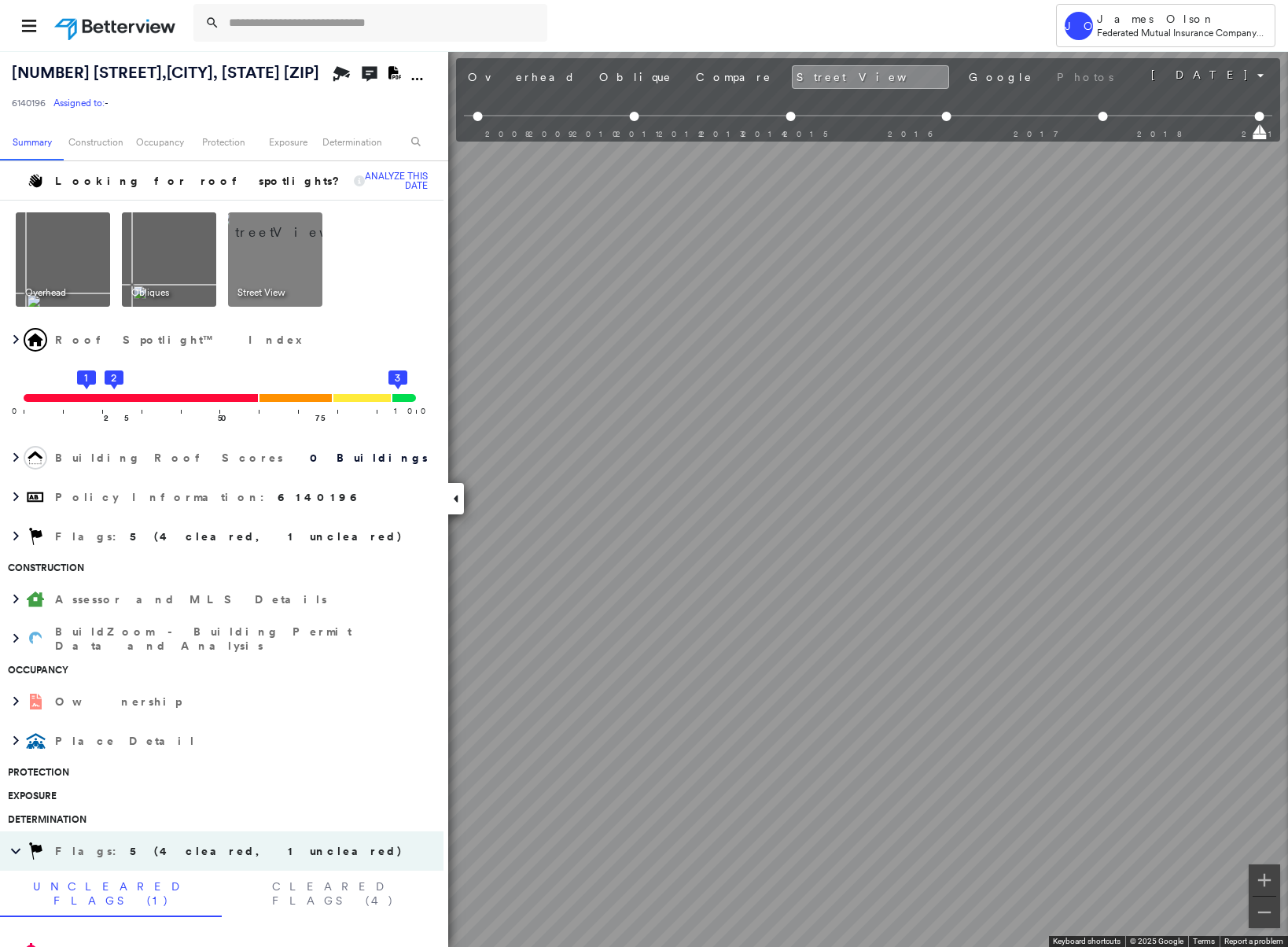 click on "Tower JO James Olson Federated Mutual Insurance Company  -   PL / CL 7595 Railroad St ,  Gilroy, CA 95020-5820 6140196 Assigned to:  - Assigned to:  - 6140196 Assigned to:  - Open Comments Download PDF Report Summary Construction Occupancy Protection Exposure Determination Looking for roof spotlights? Analyze this date Overhead Obliques Street View Roof Spotlight™ Index 0 100 25 1 2 50 75 3 Building Roof Scores 0 Buildings Policy Information :  6140196 Flags :  5 (4 cleared, 1 uncleared) Construction Assessor and MLS Details BuildZoom - Building Permit Data and Analysis Occupancy Ownership Place Detail Protection Exposure Determination Flags :  5 (4 cleared, 1 uncleared) Uncleared Flags (1) Cleared Flags  (4) Critical Priority Flagged 04/16/25 Clear Action Taken New Entry History Quote/New Business Terms & Conditions Added ACV Endorsement Added Cosmetic Endorsement Inspection/Loss Control Report Information Added to Inspection Survey Onsite Inspection Ordered Determined No Inspection Needed General Save" at bounding box center [644, 474] 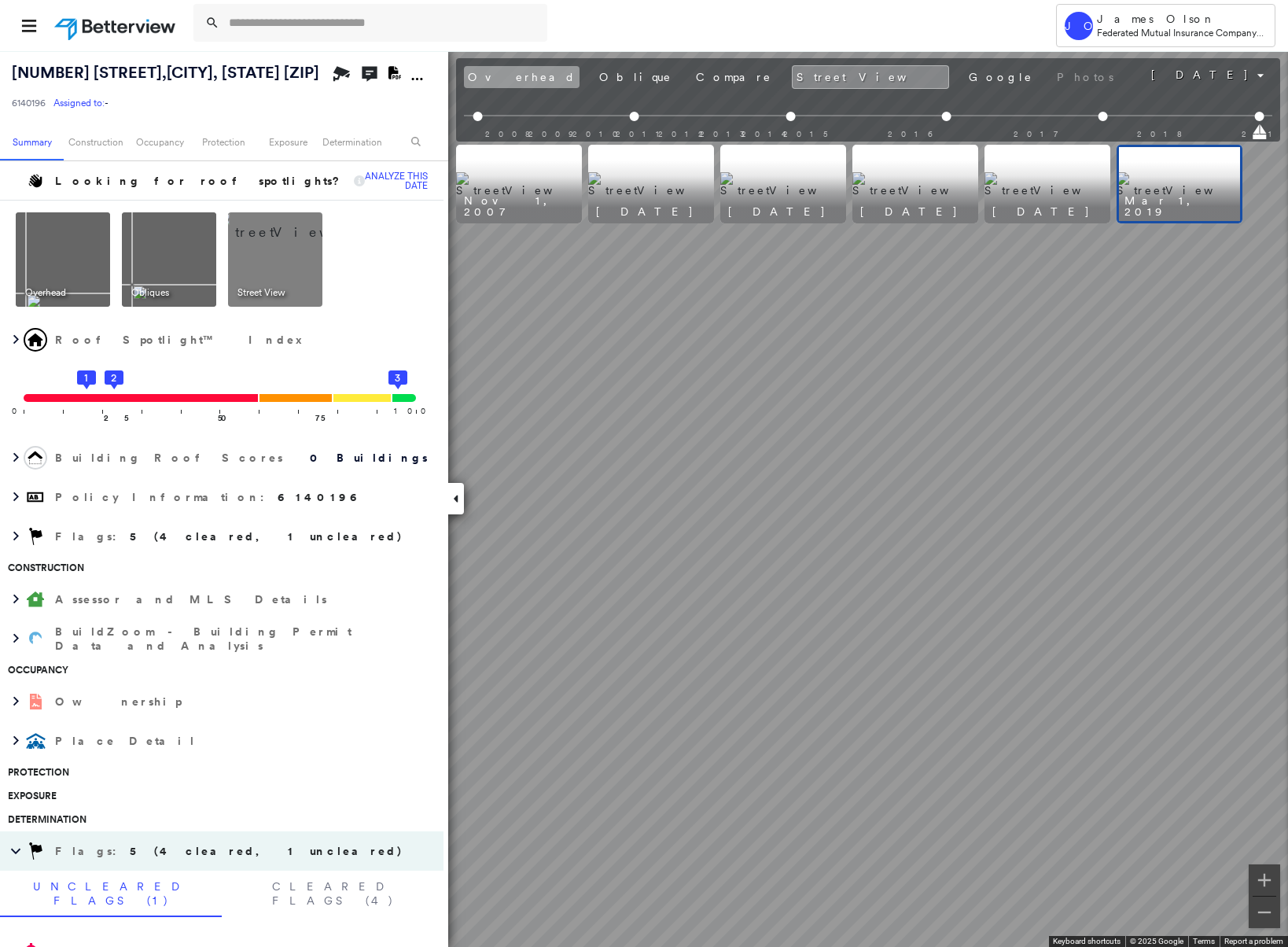 click on "Overhead" at bounding box center [521, 77] 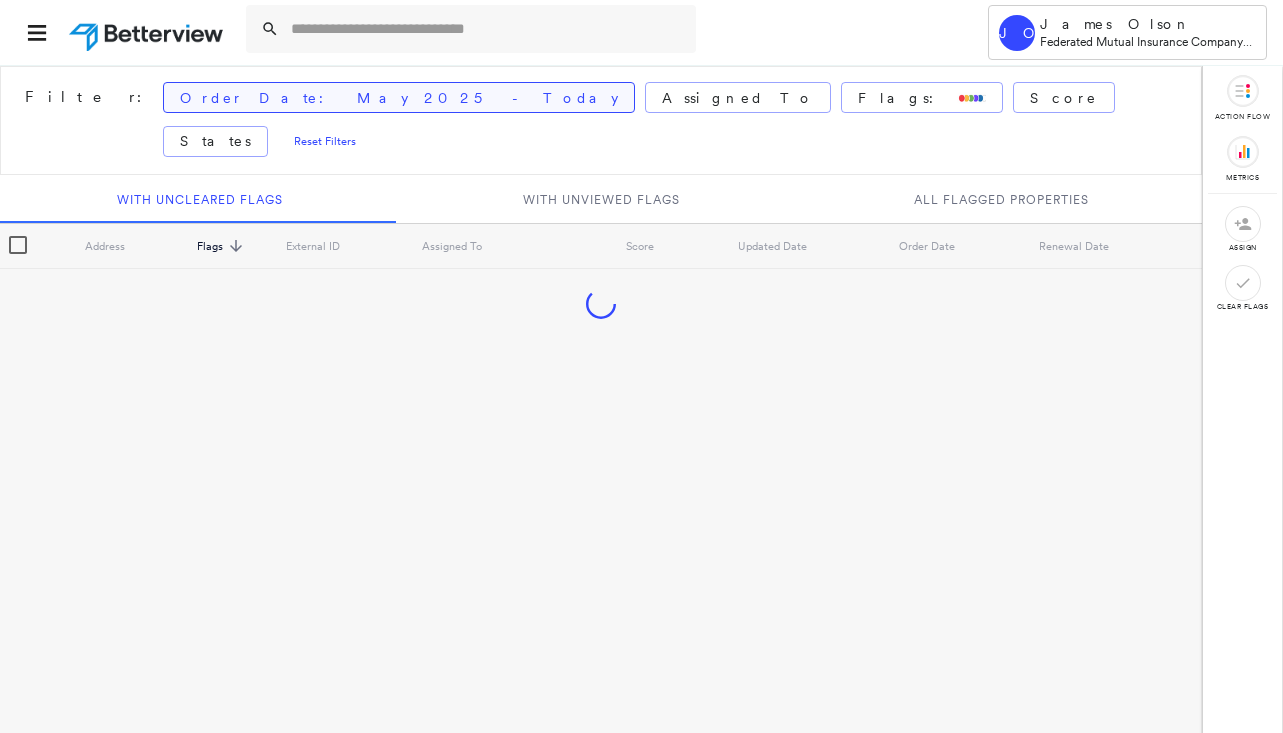 scroll, scrollTop: 0, scrollLeft: 0, axis: both 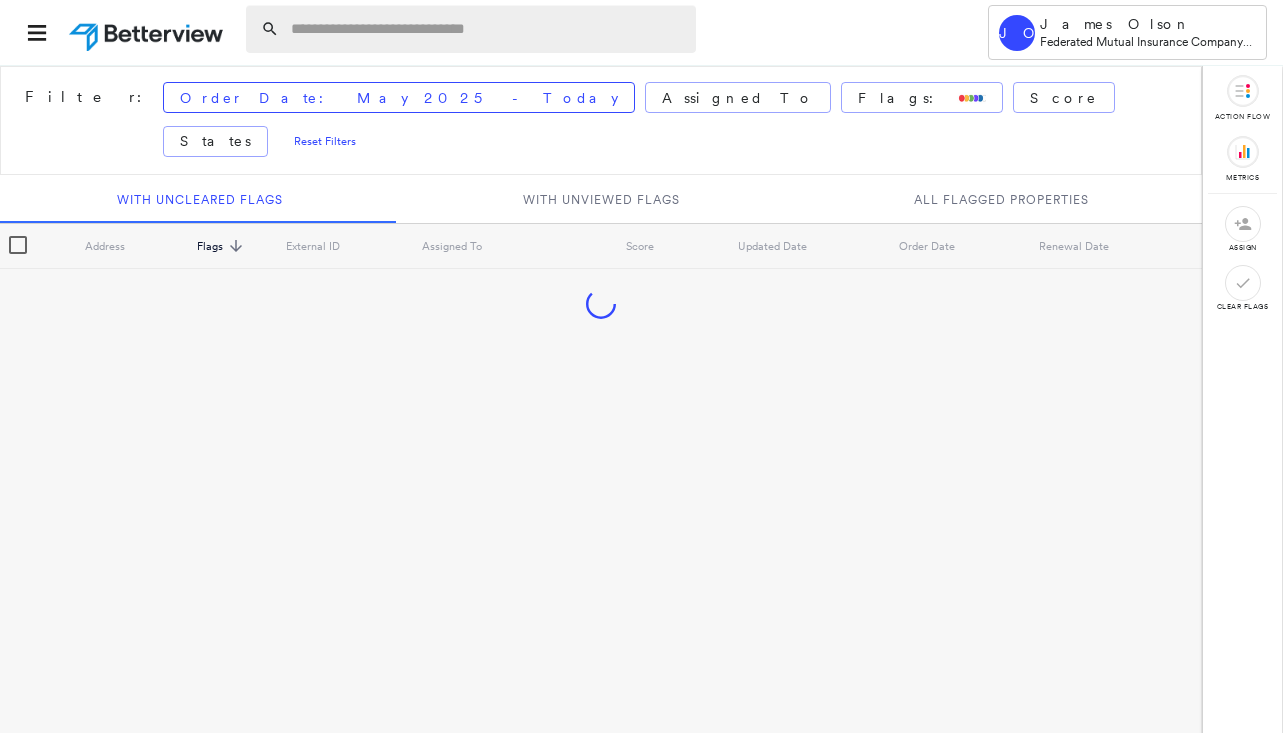 click at bounding box center (487, 29) 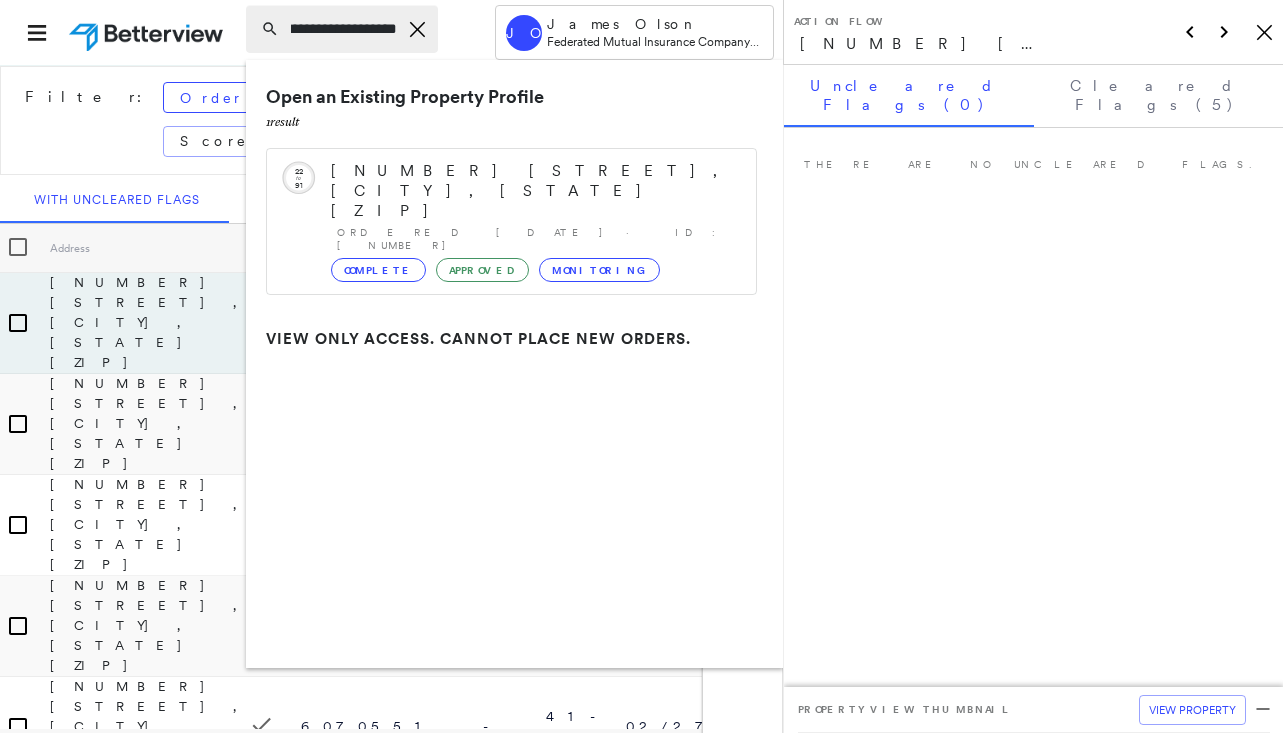 scroll, scrollTop: 0, scrollLeft: 121, axis: horizontal 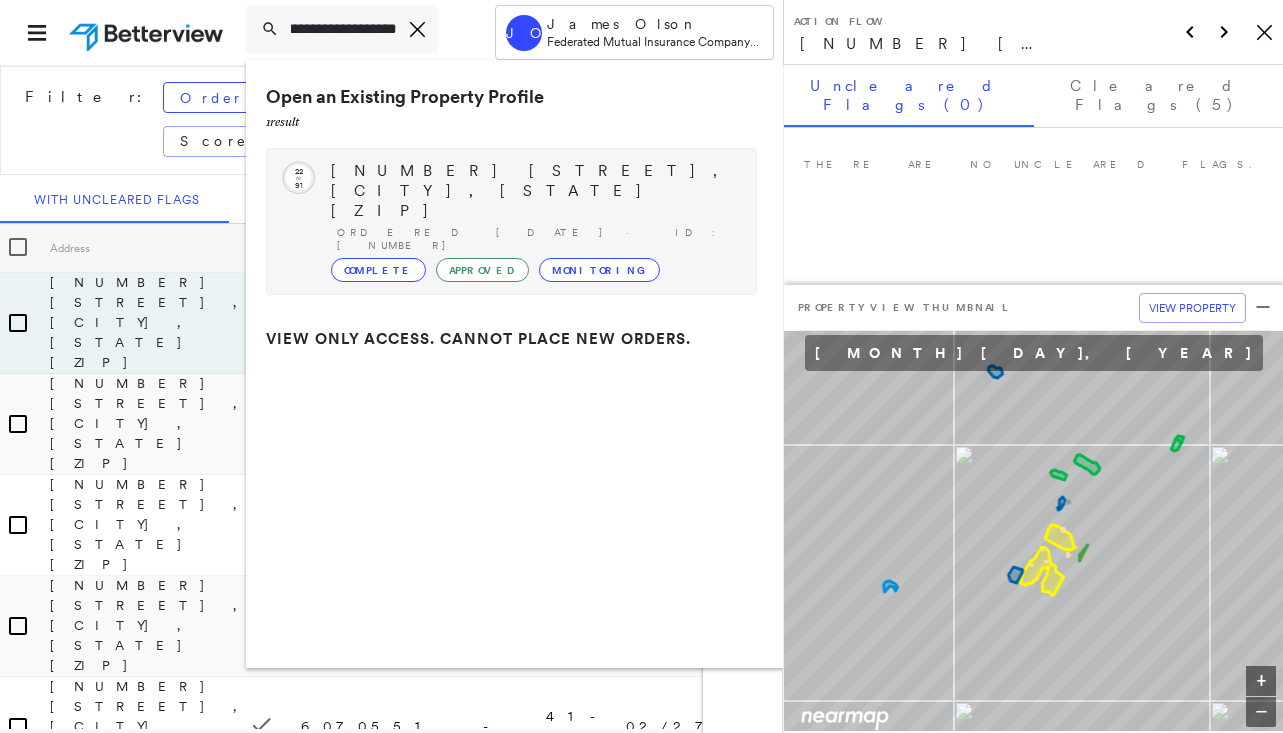 type on "**********" 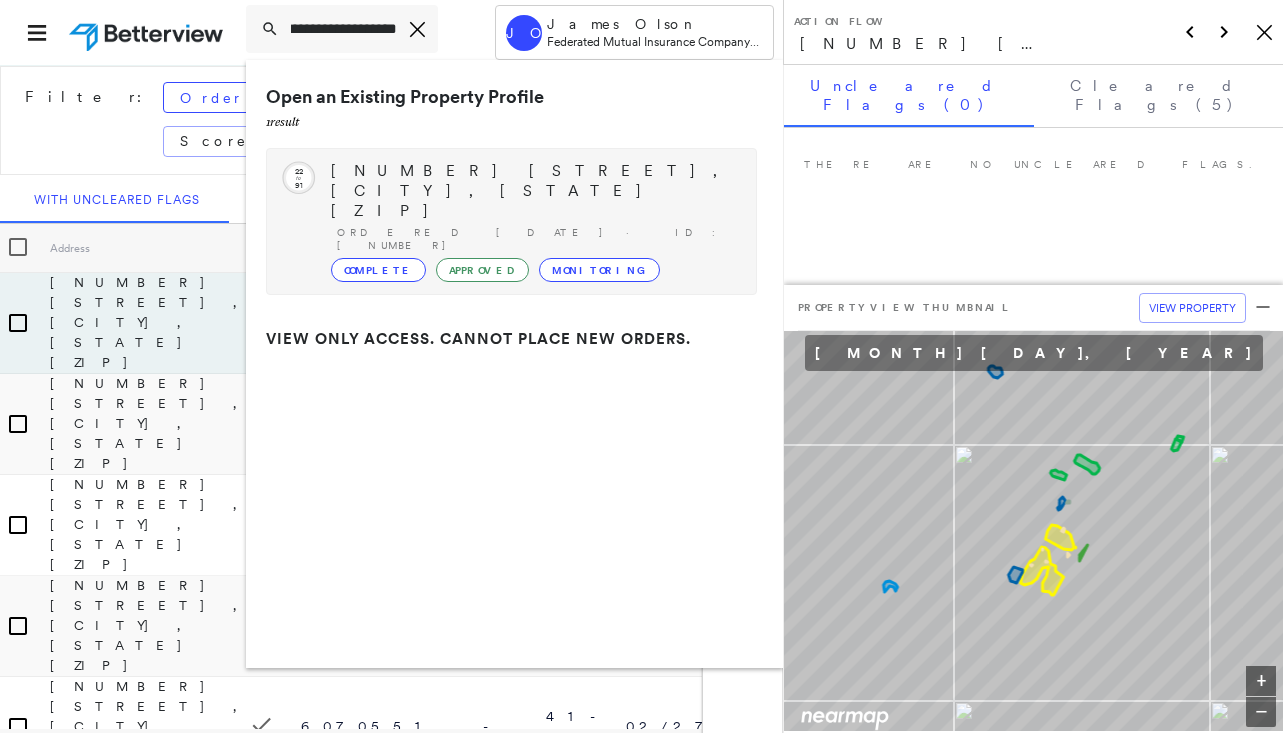 click on "[NUMBER] [STREET], [CITY], [STATE] [ZIP]" at bounding box center (533, 191) 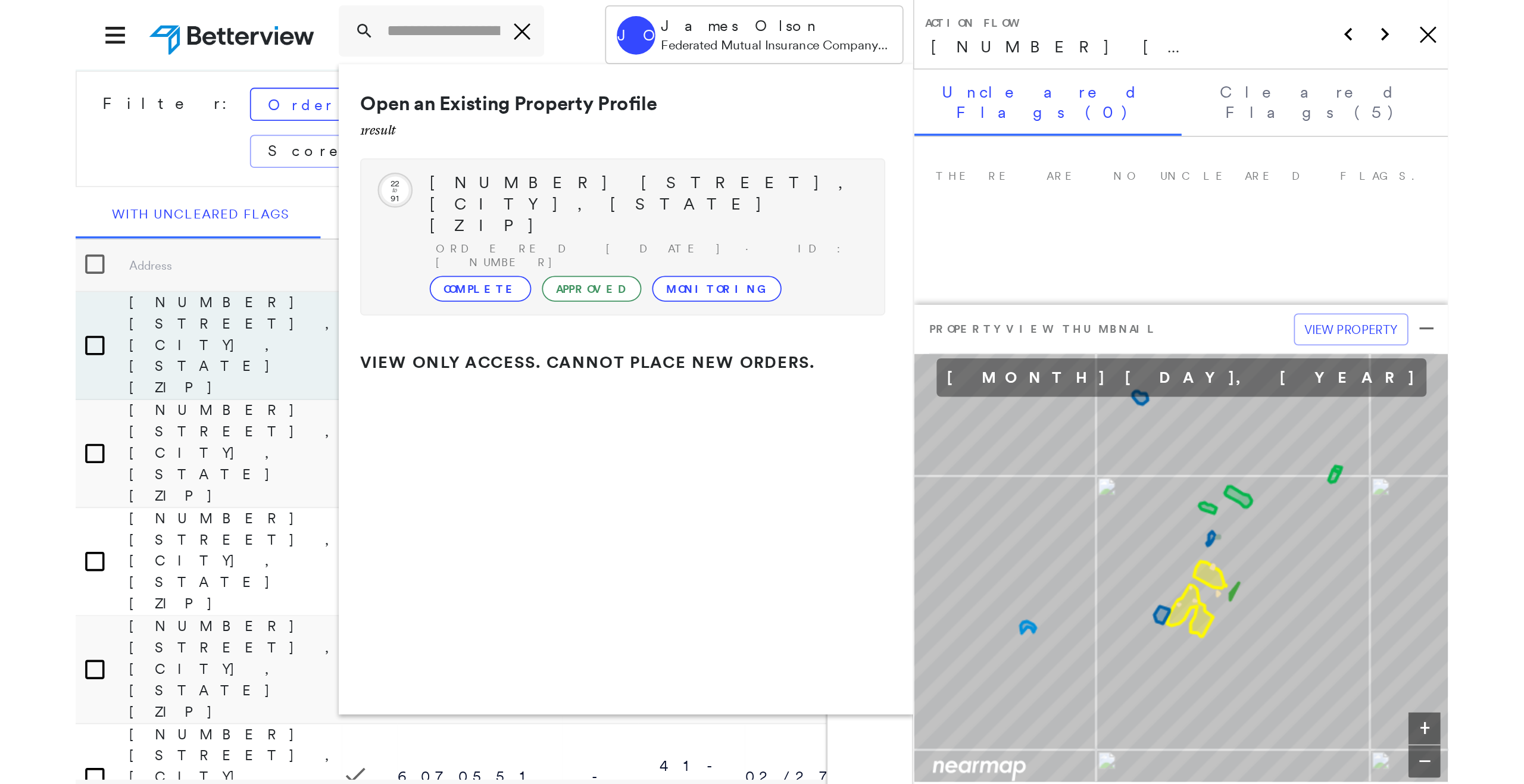 scroll, scrollTop: 0, scrollLeft: 0, axis: both 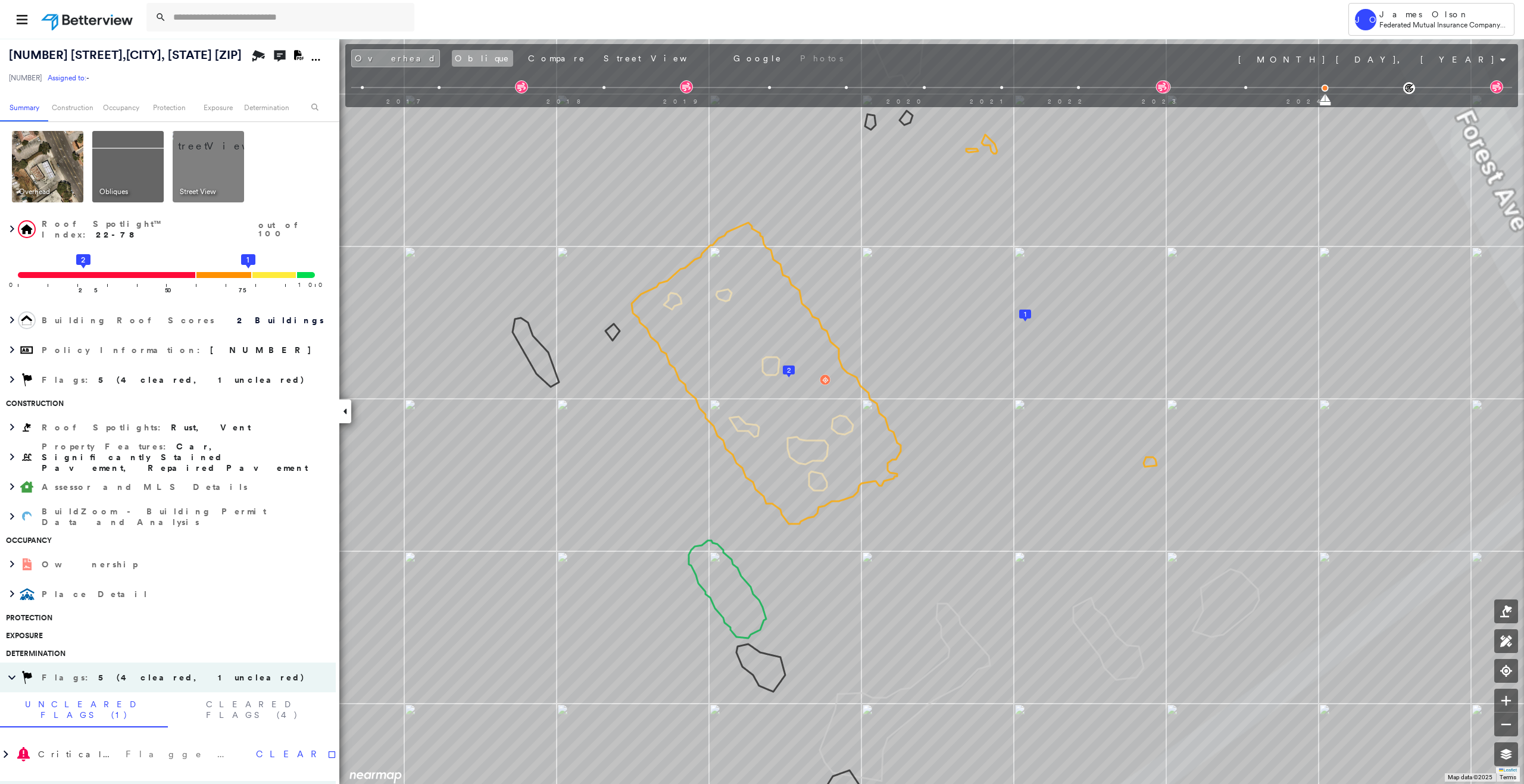 click on "Oblique" at bounding box center [482, 58] 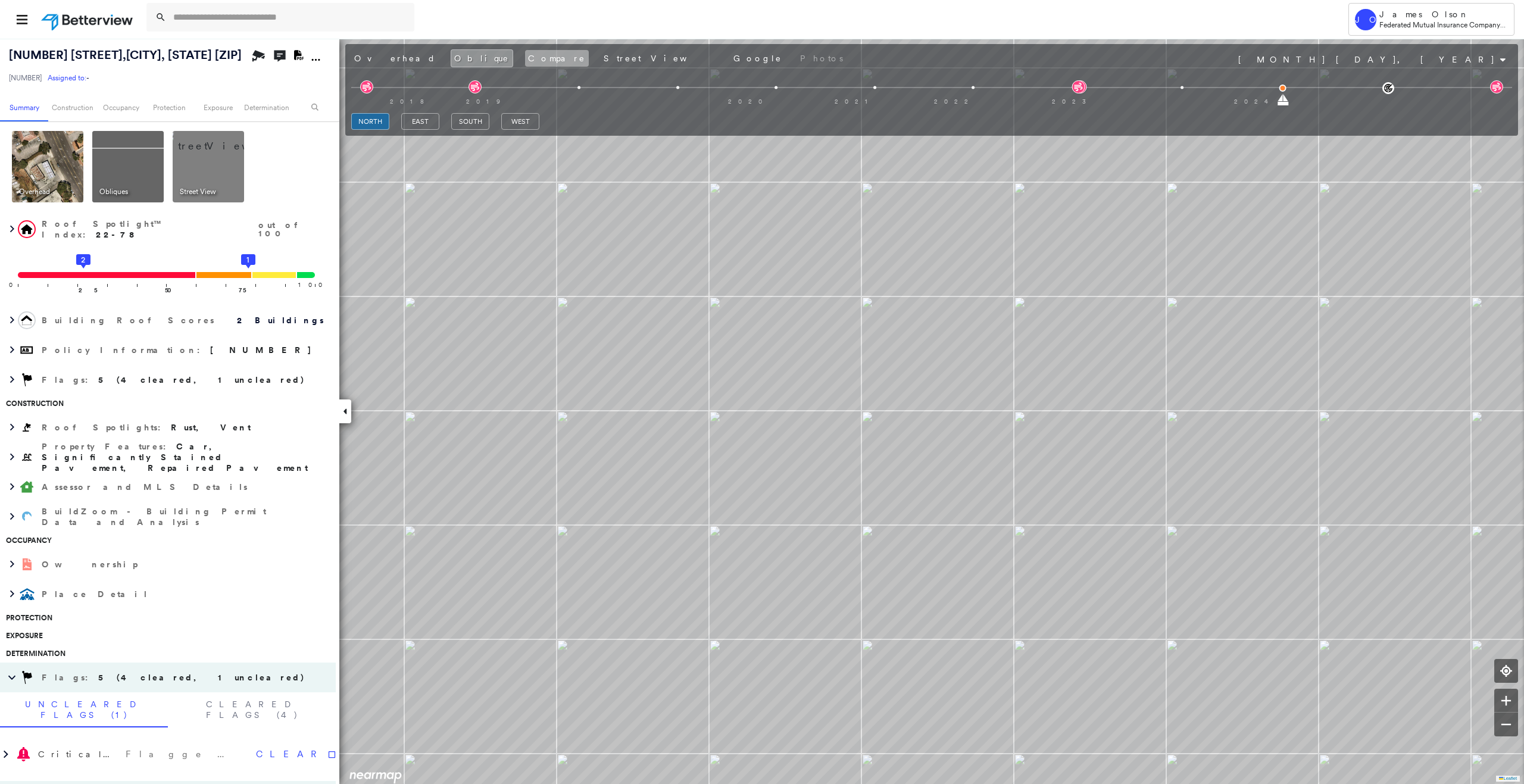 click on "Compare" at bounding box center (557, 58) 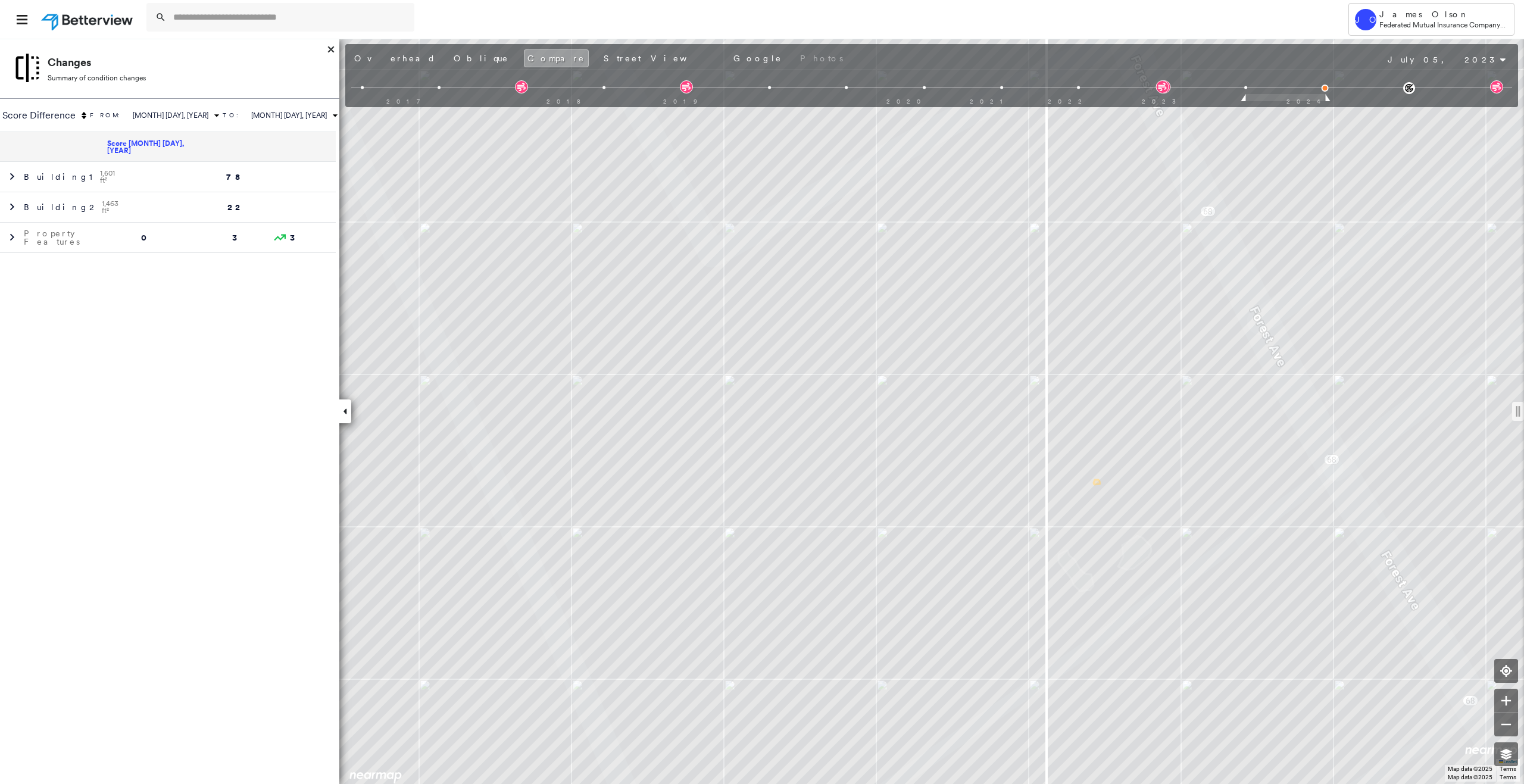 drag, startPoint x: 932, startPoint y: 417, endPoint x: 867, endPoint y: 184, distance: 241.89667 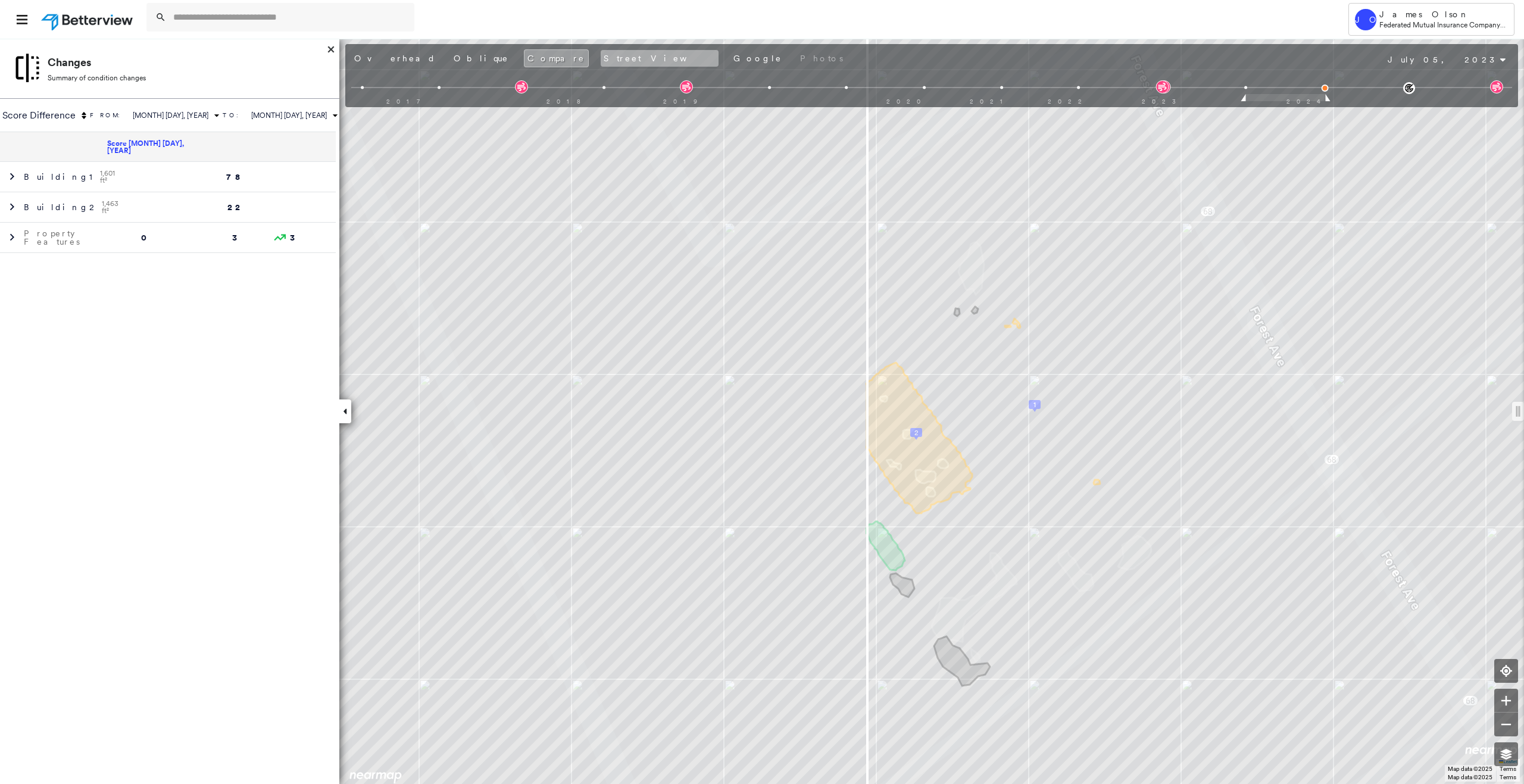 click on "Street View" at bounding box center (660, 58) 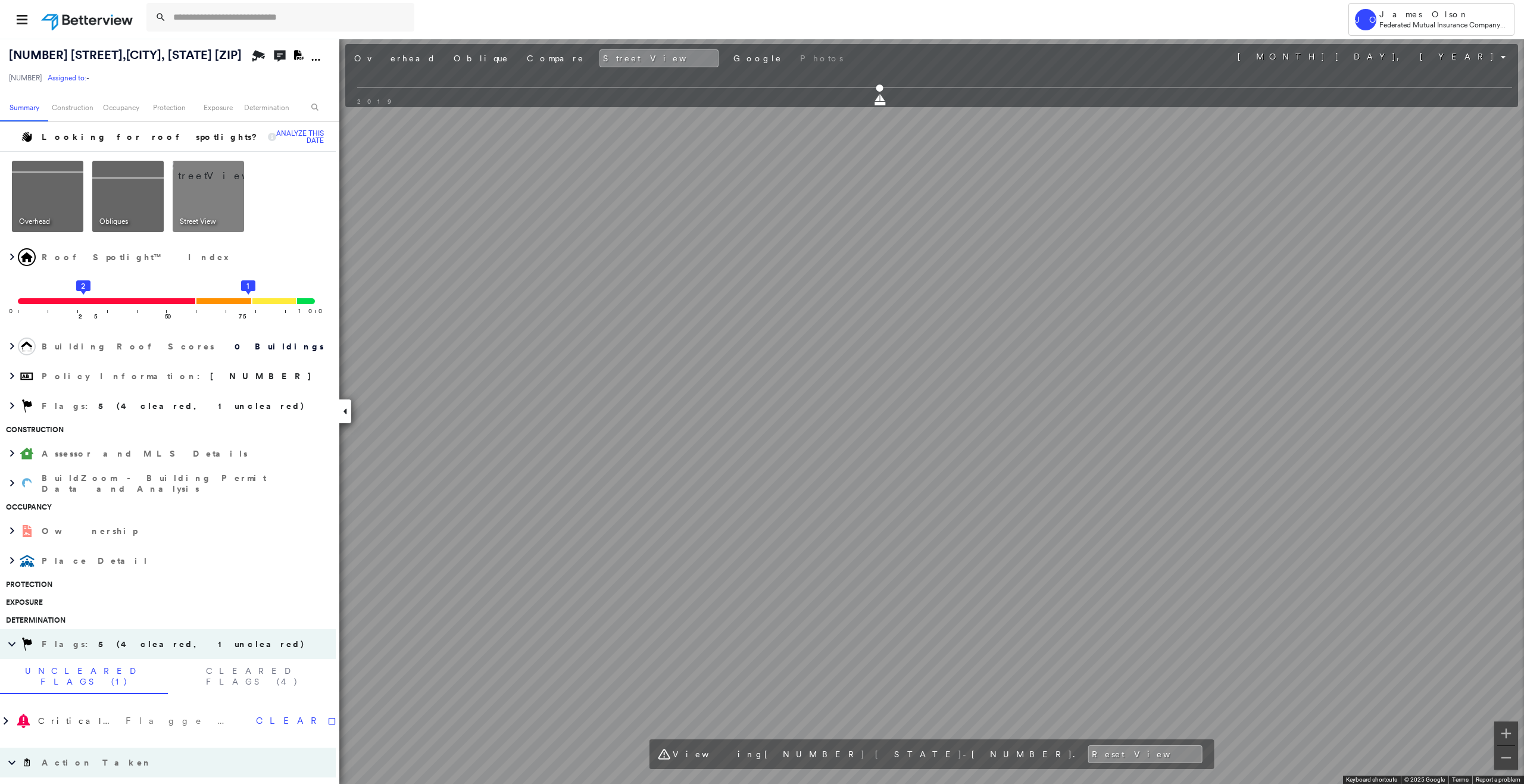 click on "Score [MONTH] [DAY], [YEAR] Building Roof Scores 0 Buildings Policy Information :  [NUMBER] Flags :  5 (4 cleared, 1 uncleared) Construction Assessor and MLS Details BuildZoom - Building Permit Data and Analysis Occupancy Ownership Place Detail Protection Exposure Determination Flags :  5 (4 cleared, 1 uncleared) Uncleared Flags (1) Cleared Flags  (4) Critical Priority Flagged [DATE] Clear Action Taken New Entry History Quote/New Business Terms & Conditions Added ACV Endorsement Added Cosmetic Endorsement Inspection/Loss Control Report Information Added to Inspection Survey Onsite Inspection Ordered Determined No Inspection Needed General Save" at bounding box center [762, 392] 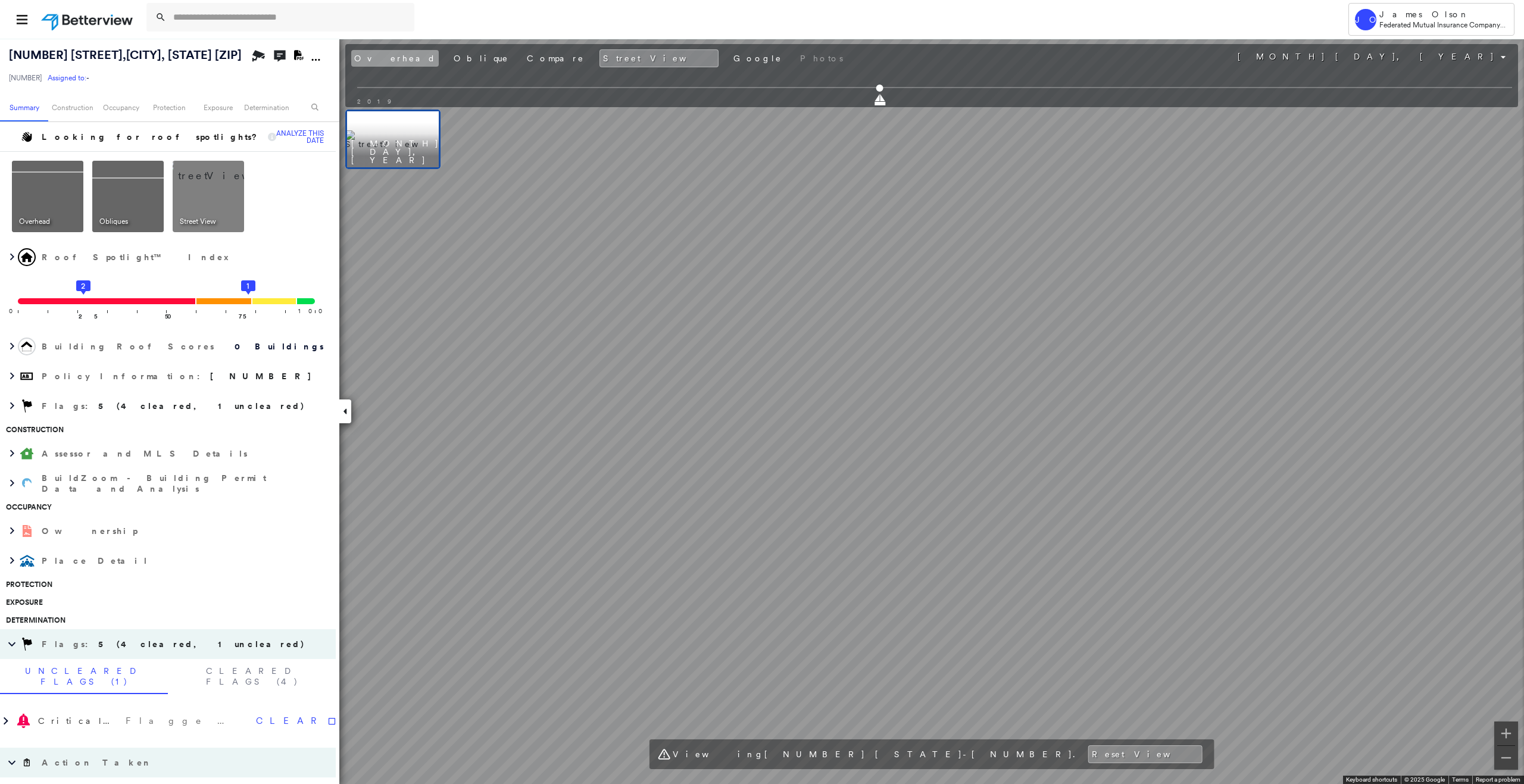 click on "Overhead" at bounding box center [395, 58] 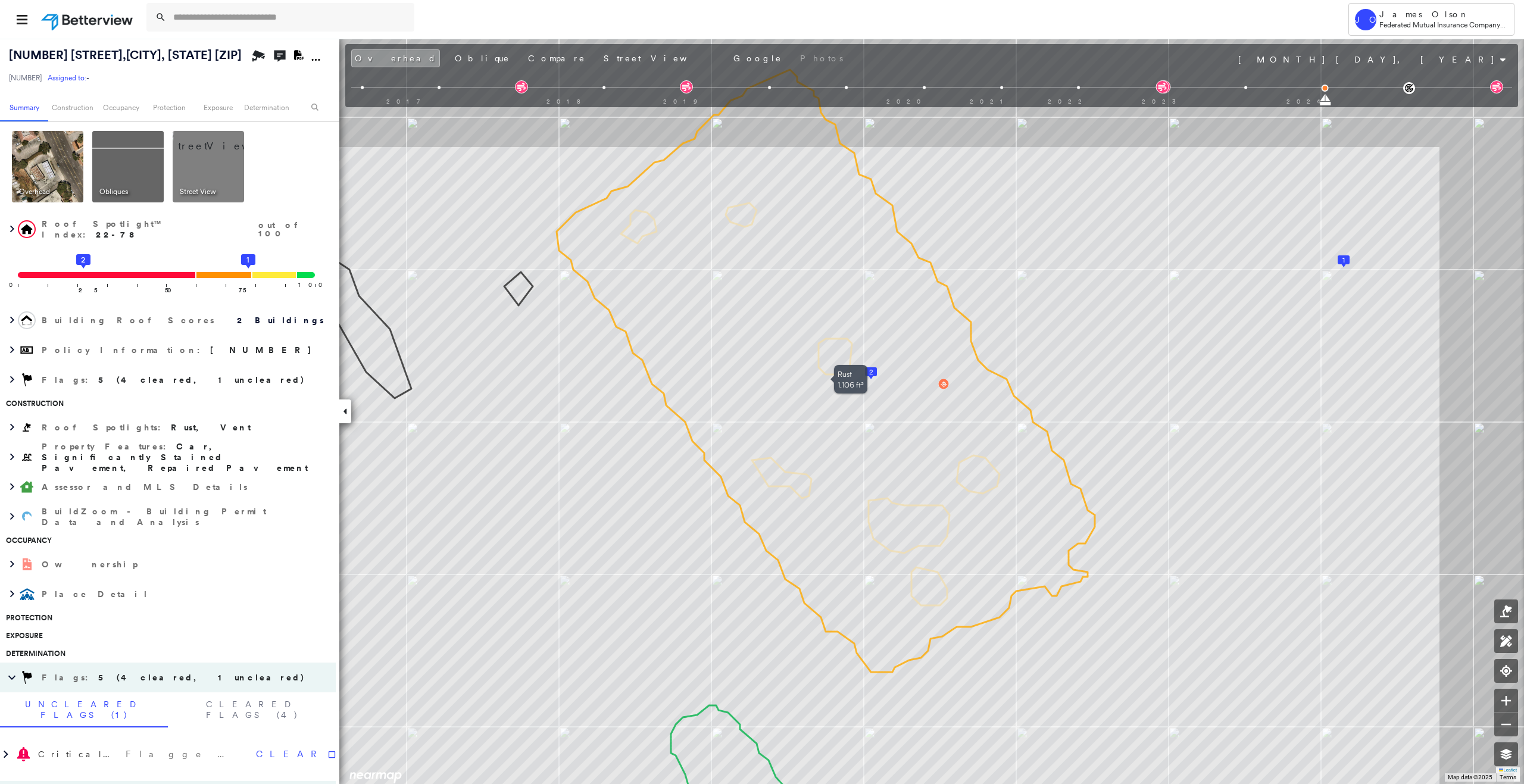 drag, startPoint x: 880, startPoint y: 467, endPoint x: 795, endPoint y: 542, distance: 113.35784 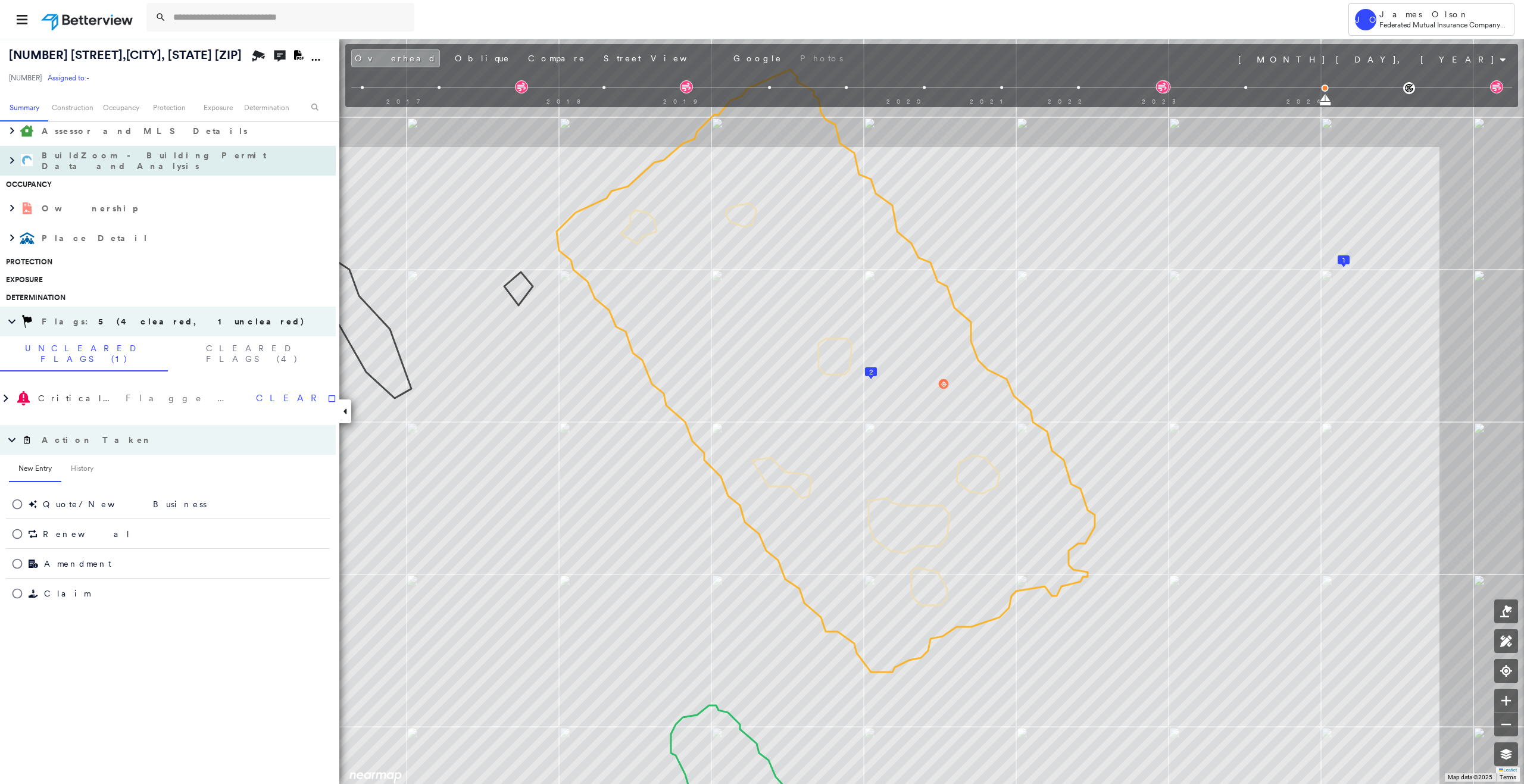 scroll, scrollTop: 357, scrollLeft: 0, axis: vertical 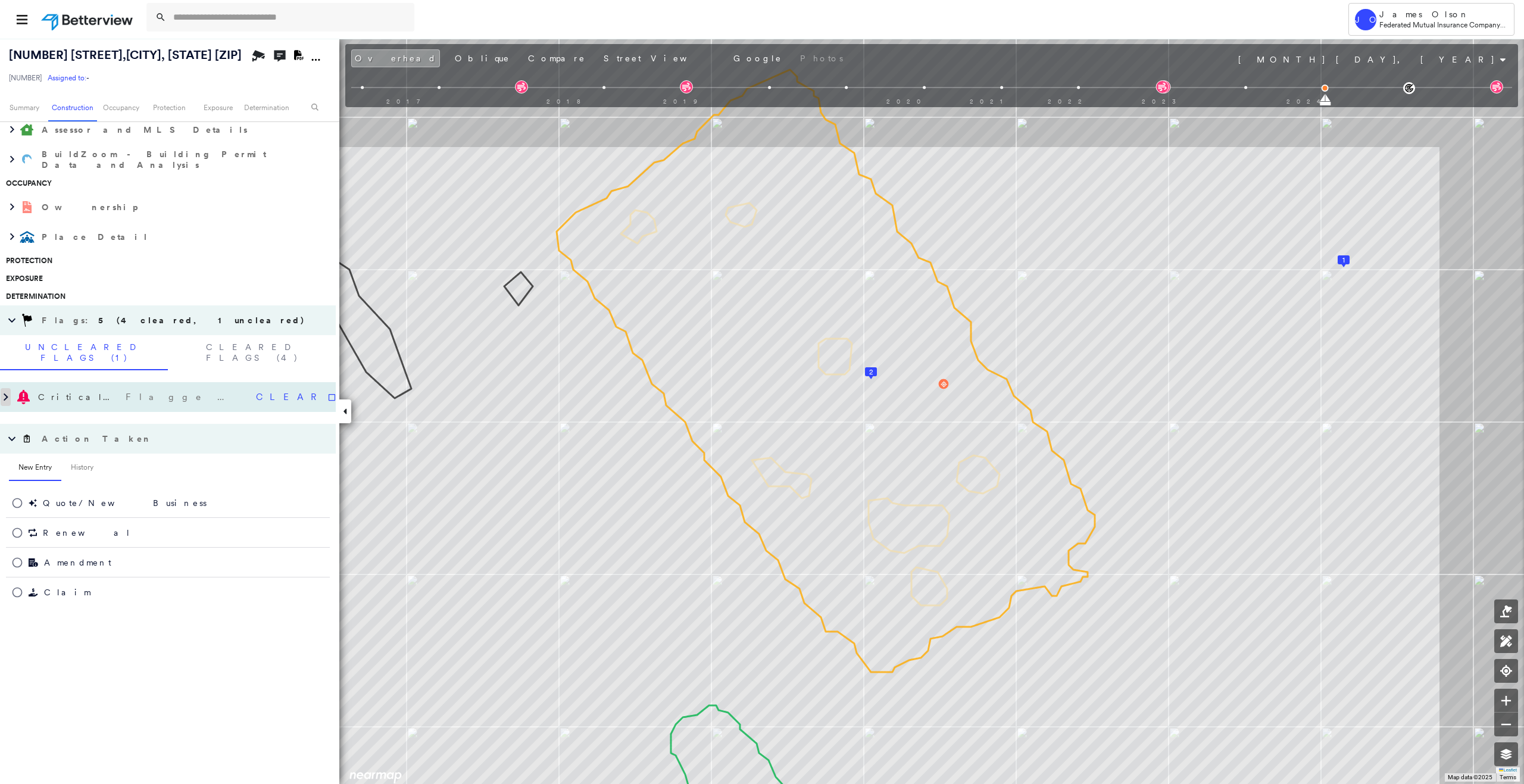 click 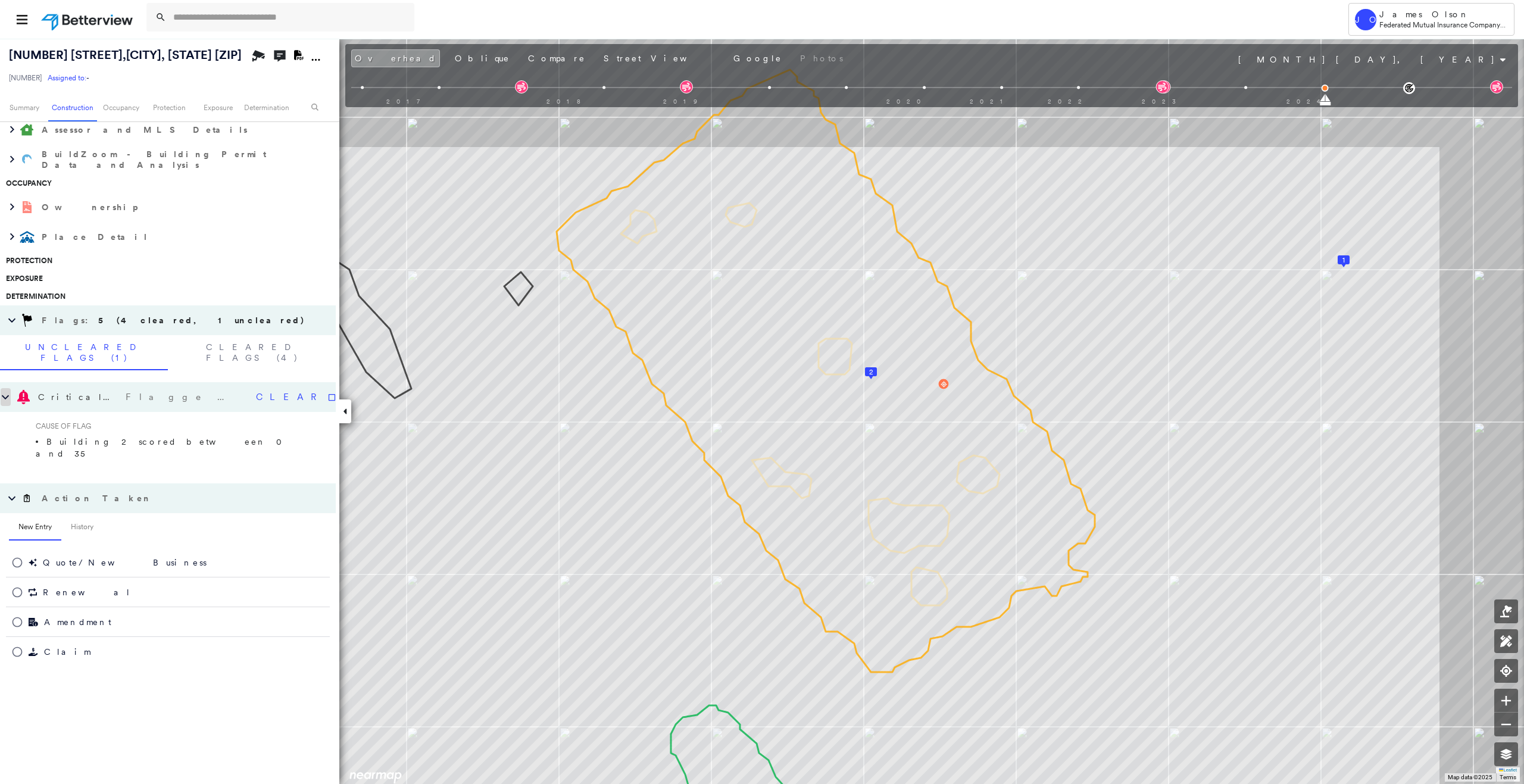 click 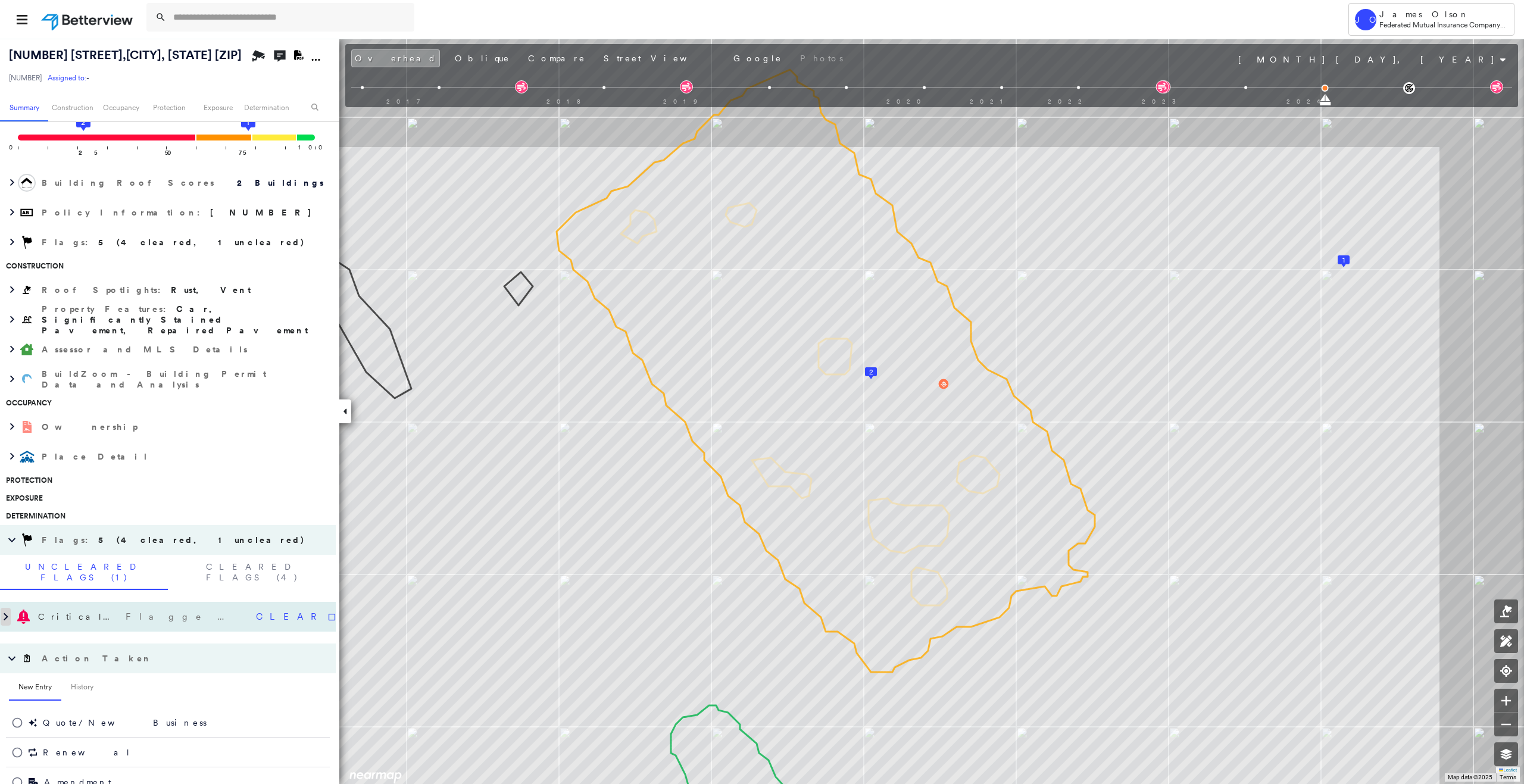 scroll, scrollTop: 119, scrollLeft: 0, axis: vertical 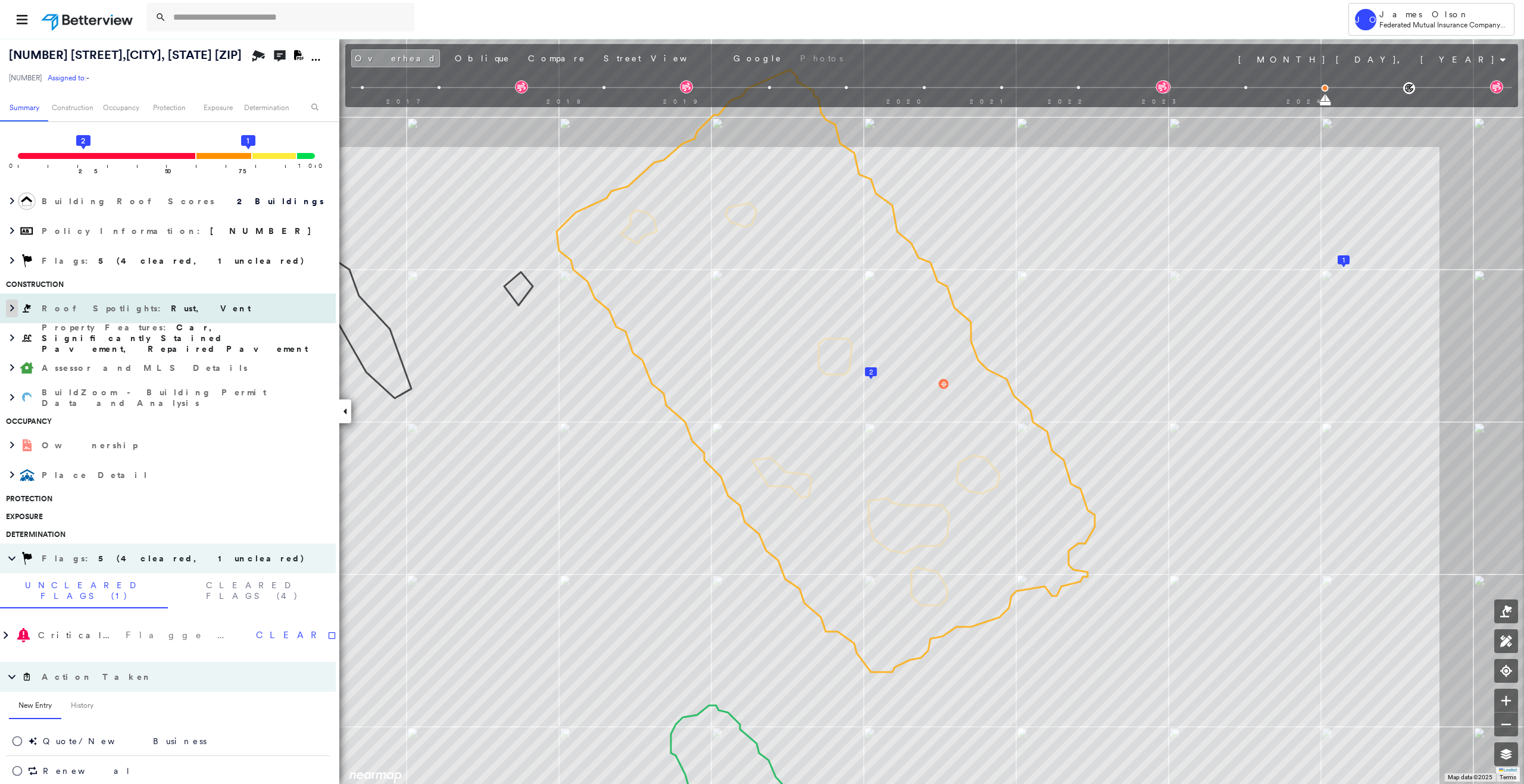 click at bounding box center (12, 308) 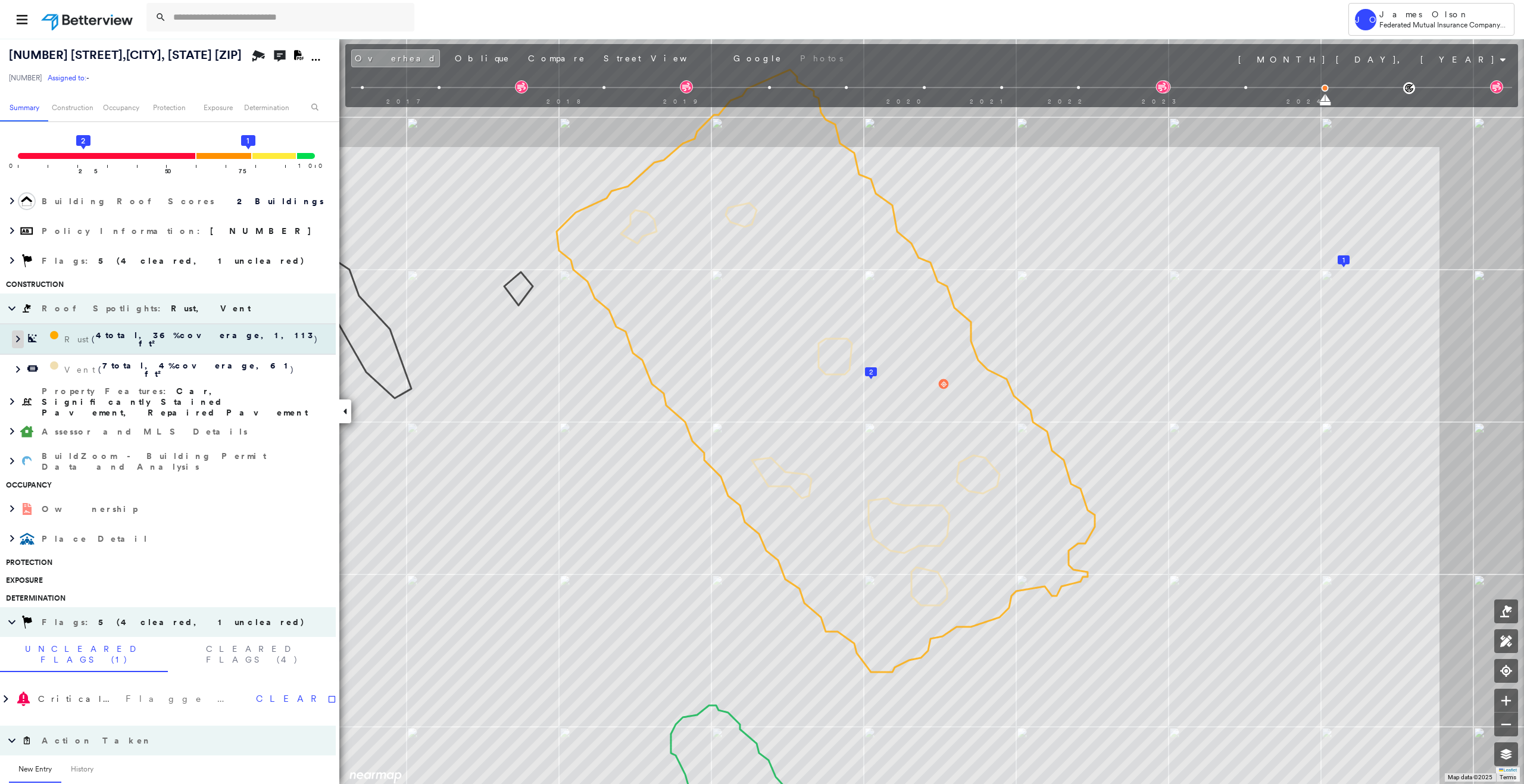 click at bounding box center [18, 339] 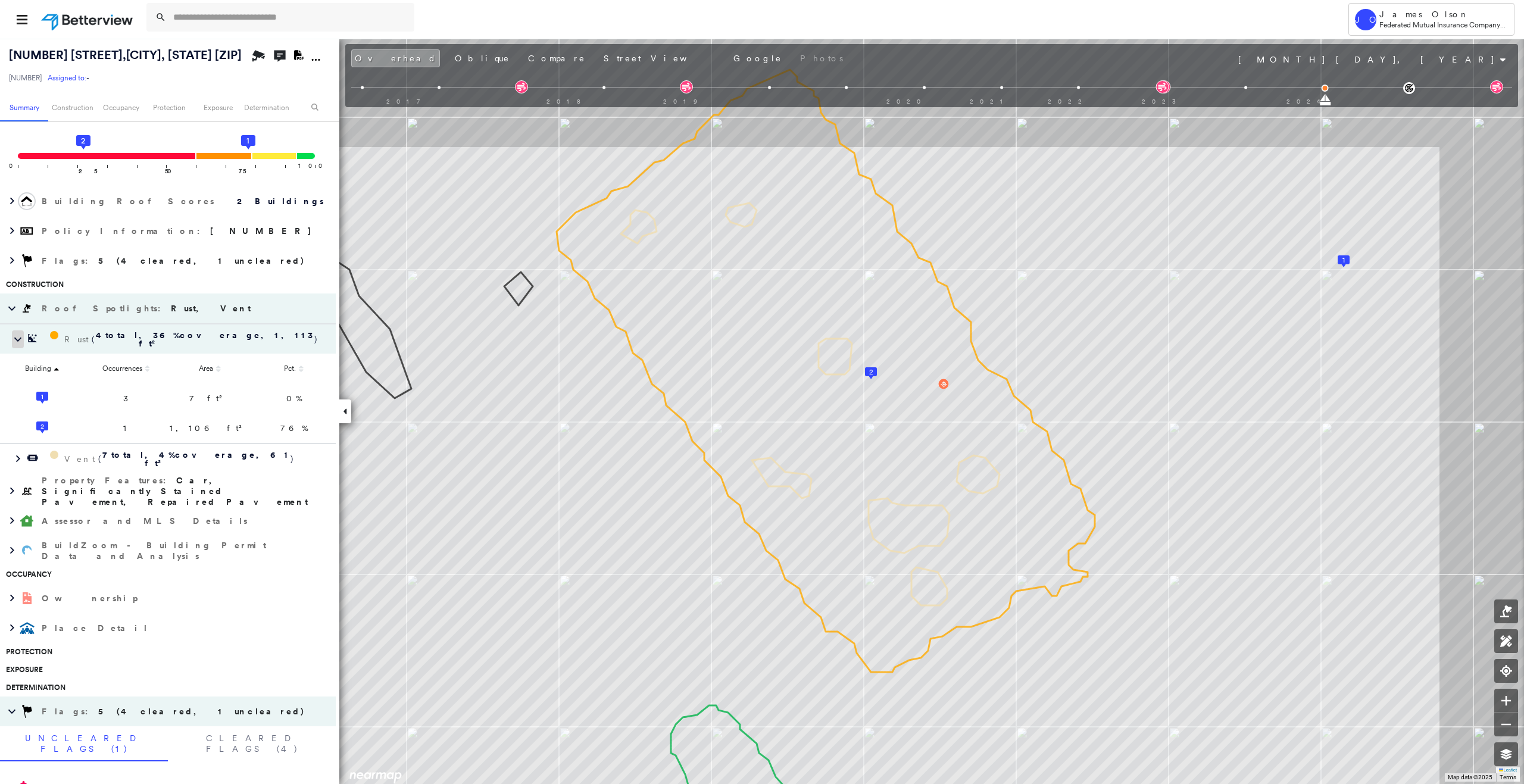 click at bounding box center [18, 339] 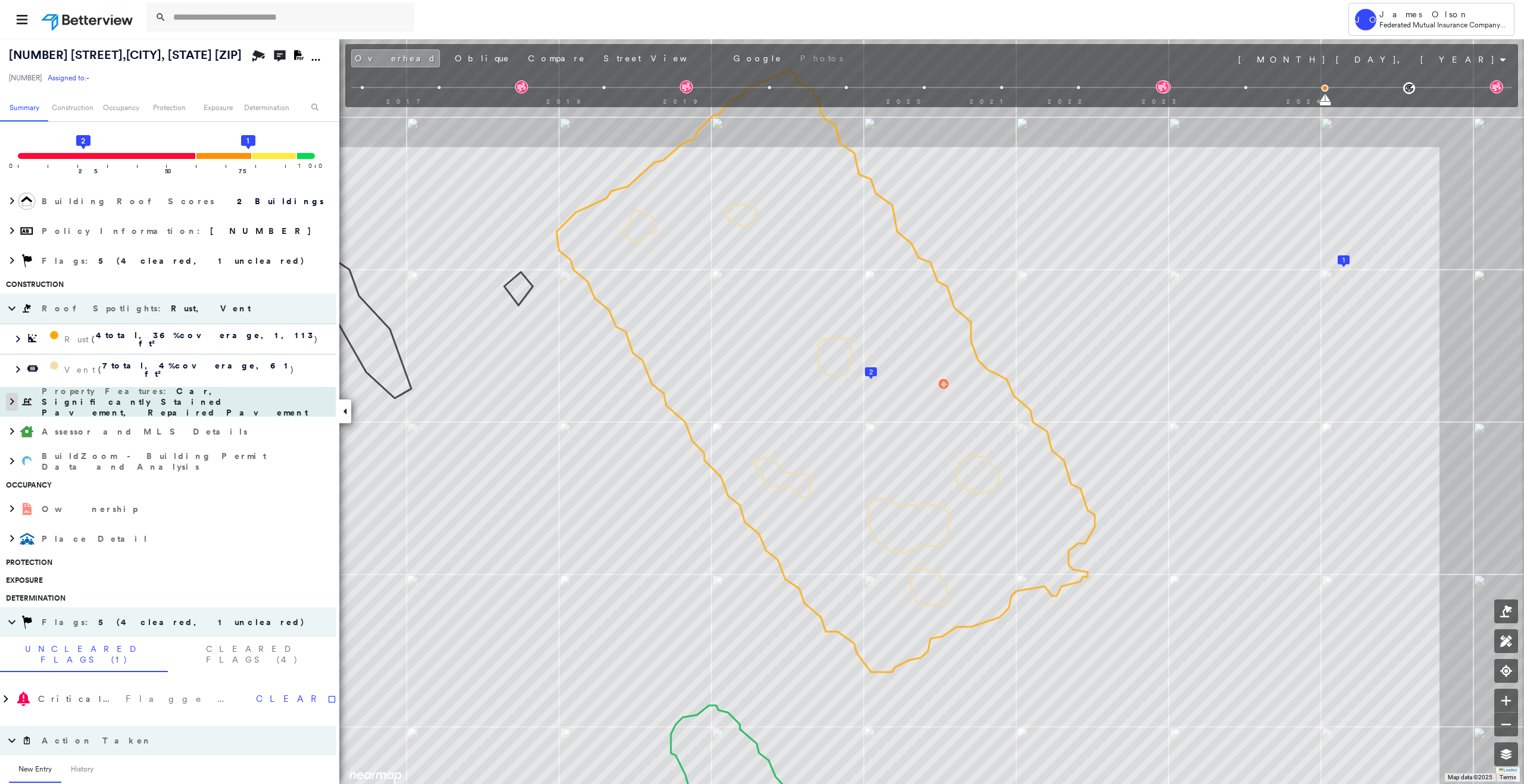click at bounding box center (12, 402) 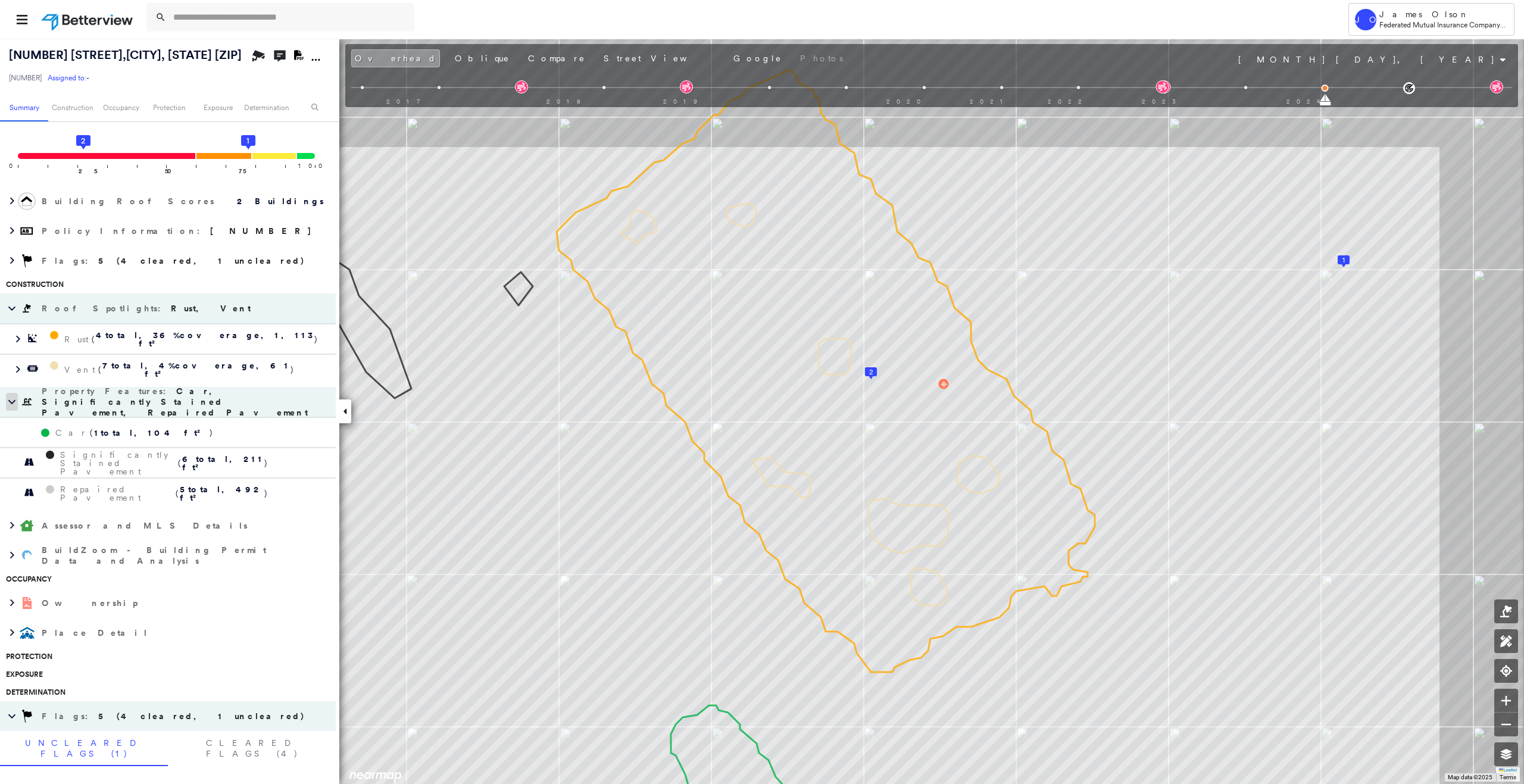 click 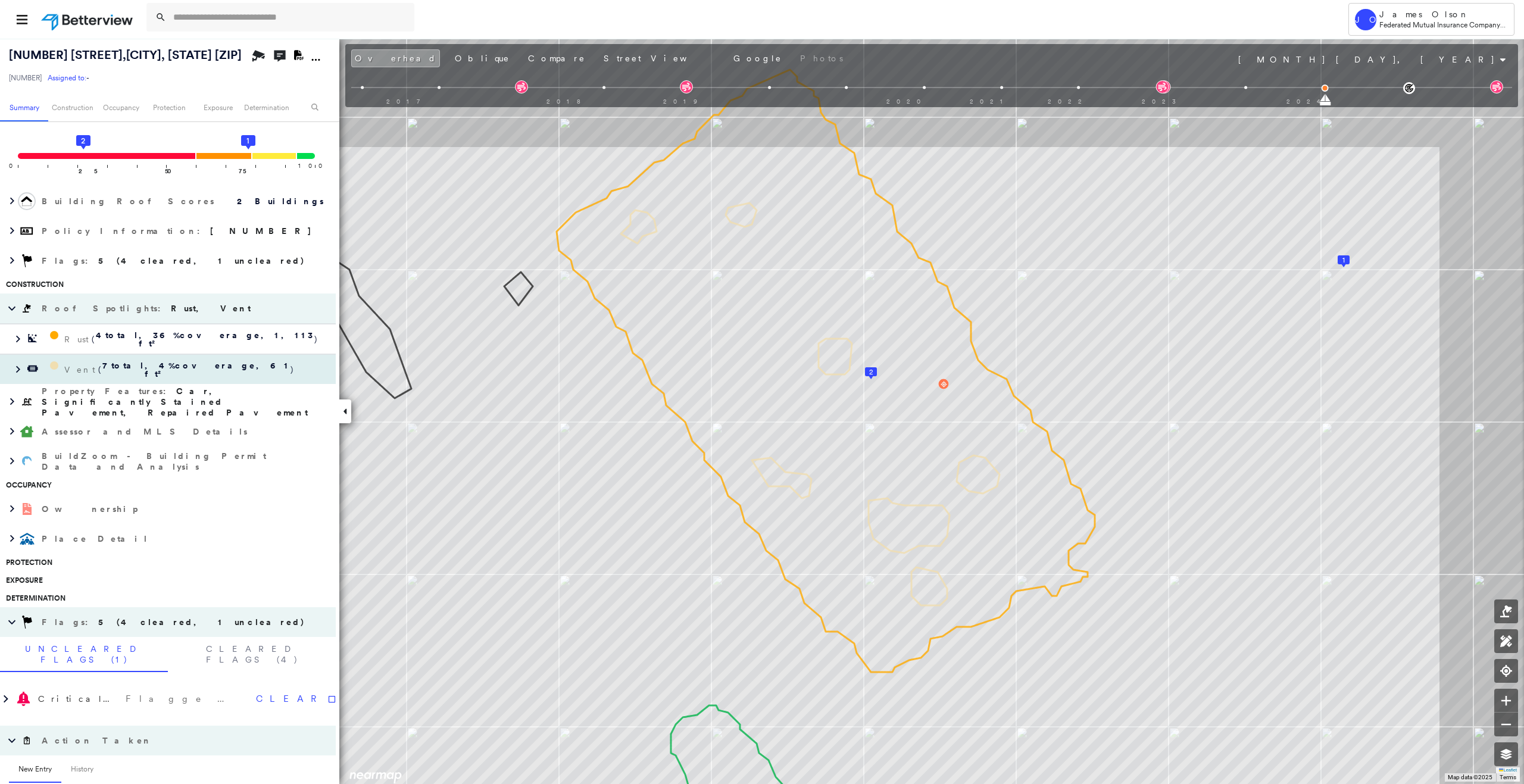 scroll, scrollTop: 0, scrollLeft: 0, axis: both 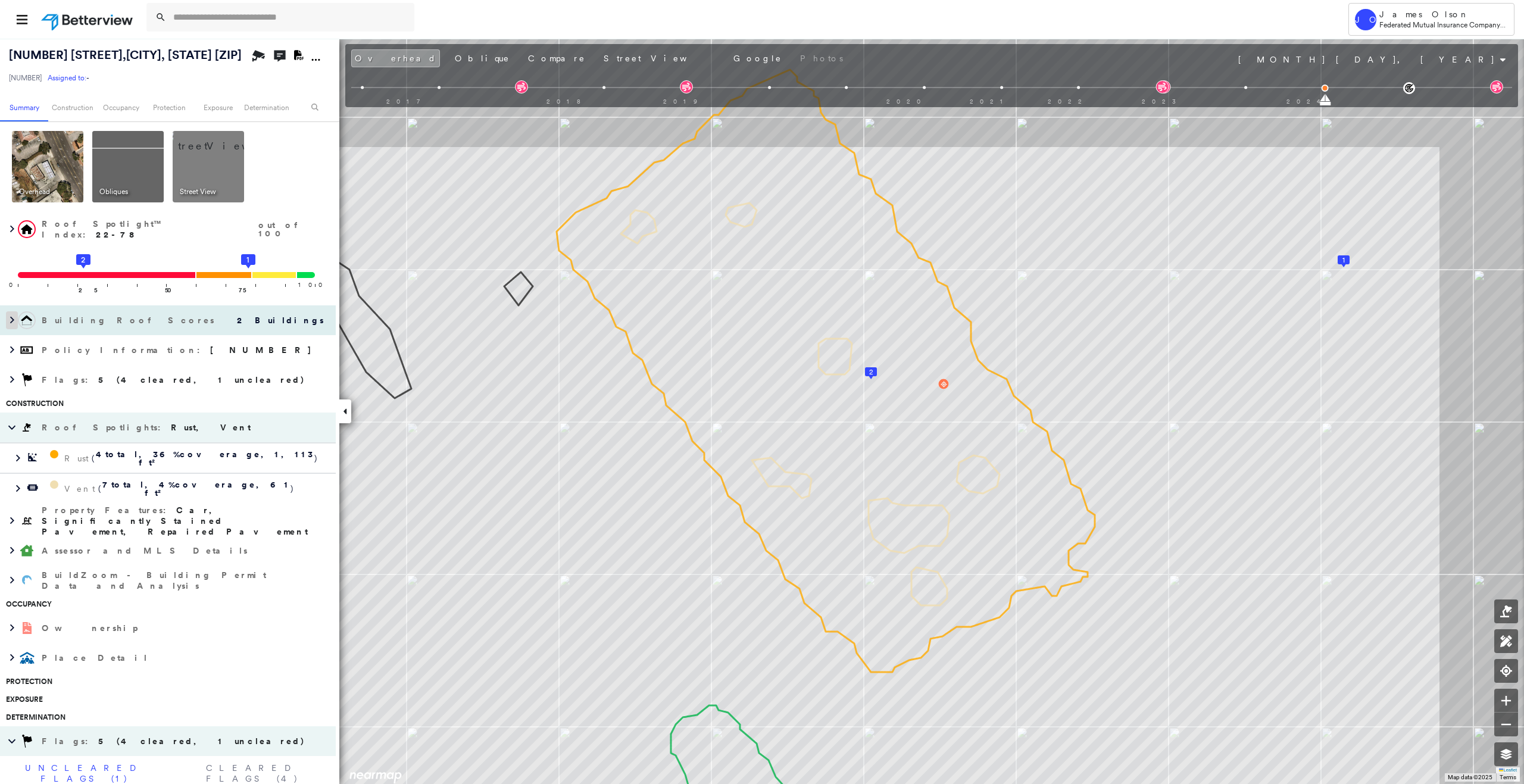 click 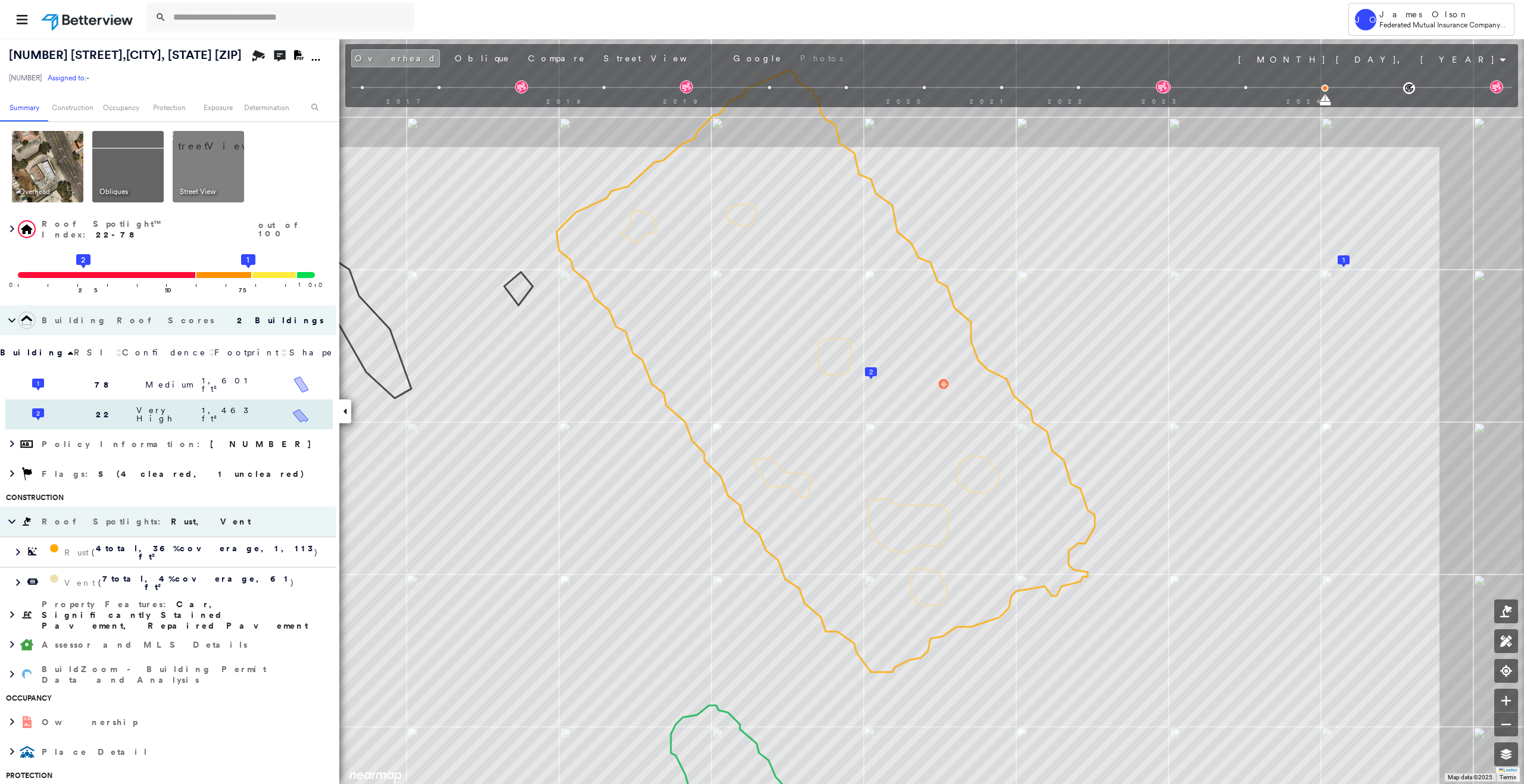 click on "2 22 Very High 1,463 ft²" at bounding box center (169, 414) 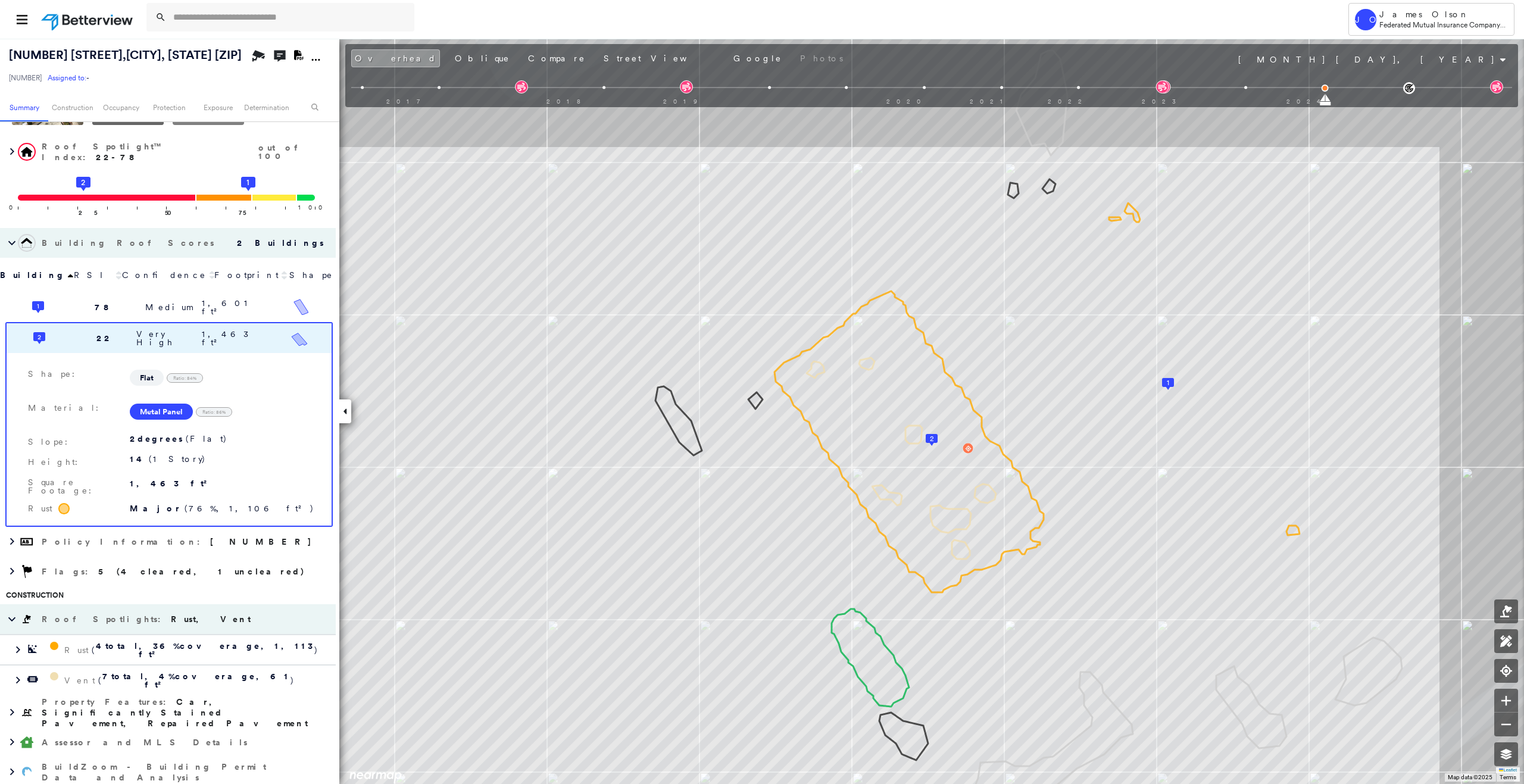 scroll, scrollTop: 0, scrollLeft: 0, axis: both 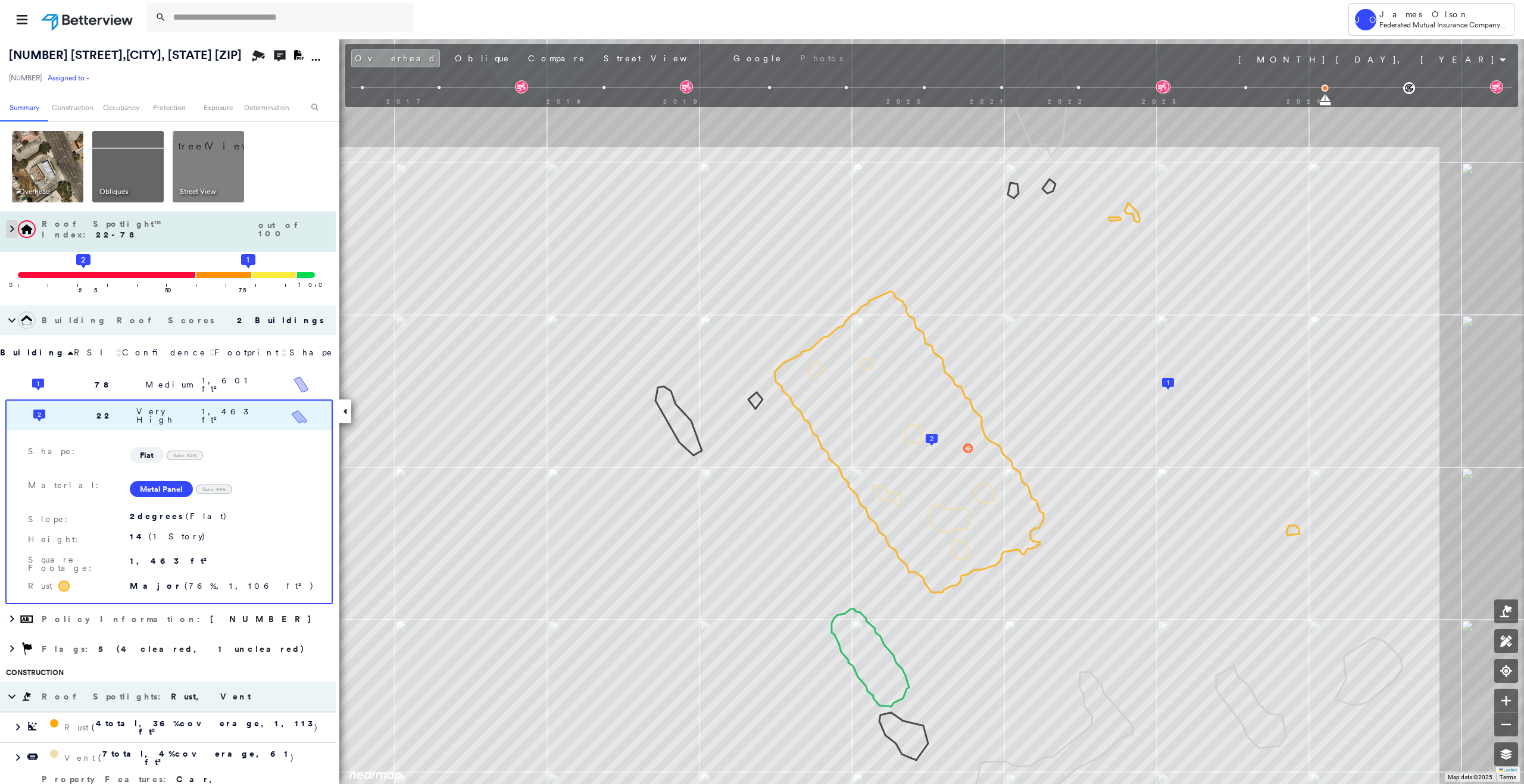click at bounding box center (12, 229) 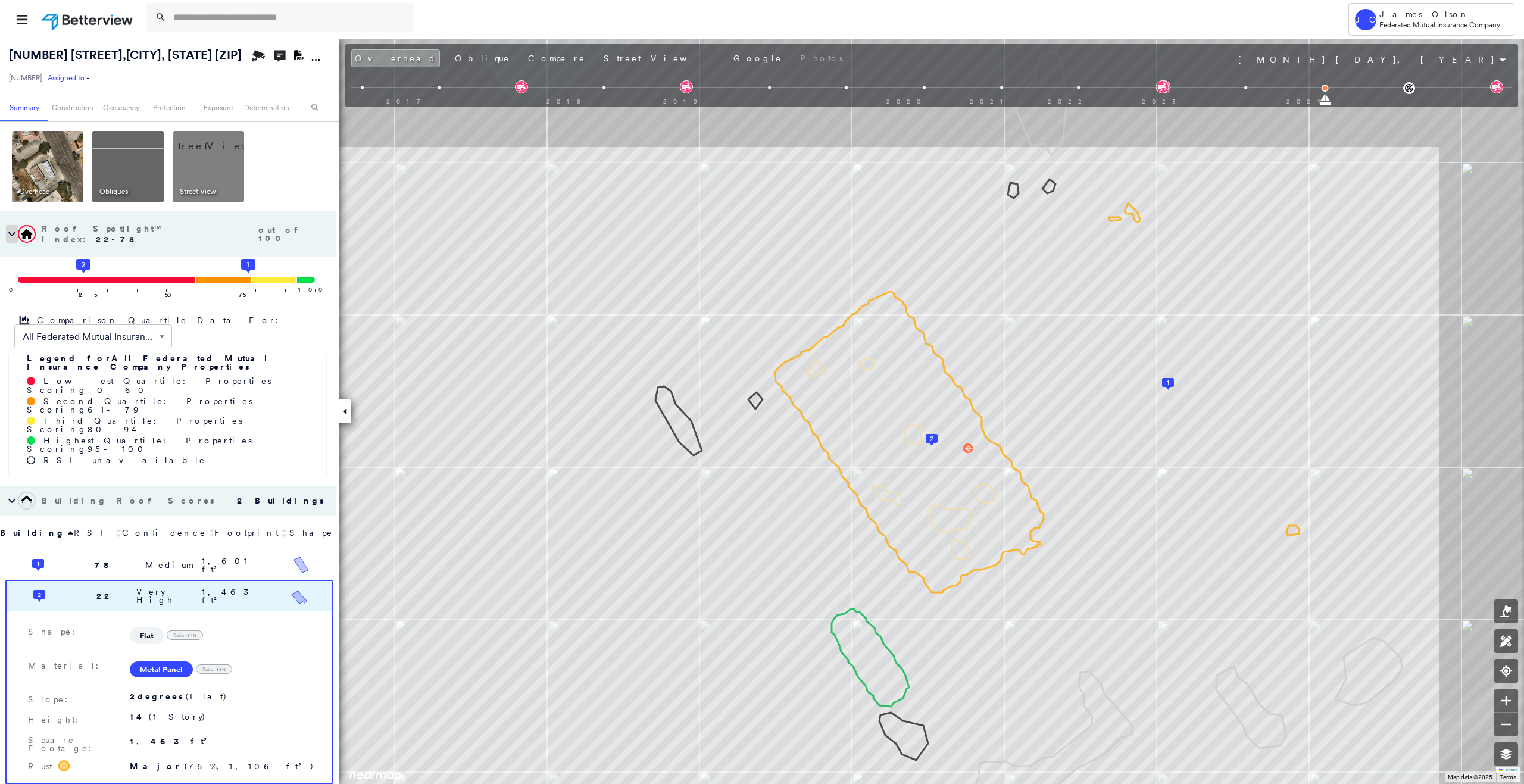 click at bounding box center [12, 234] 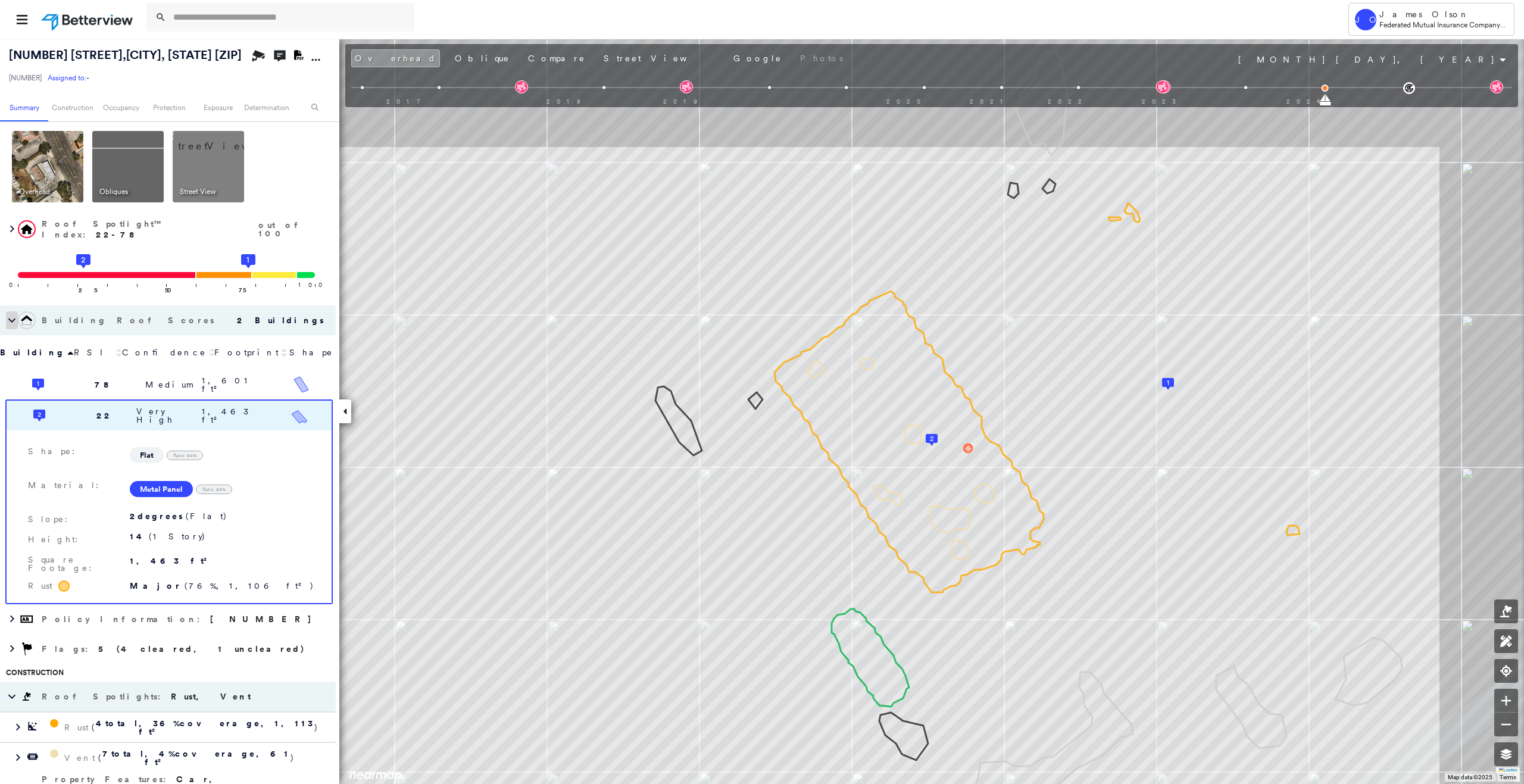 click 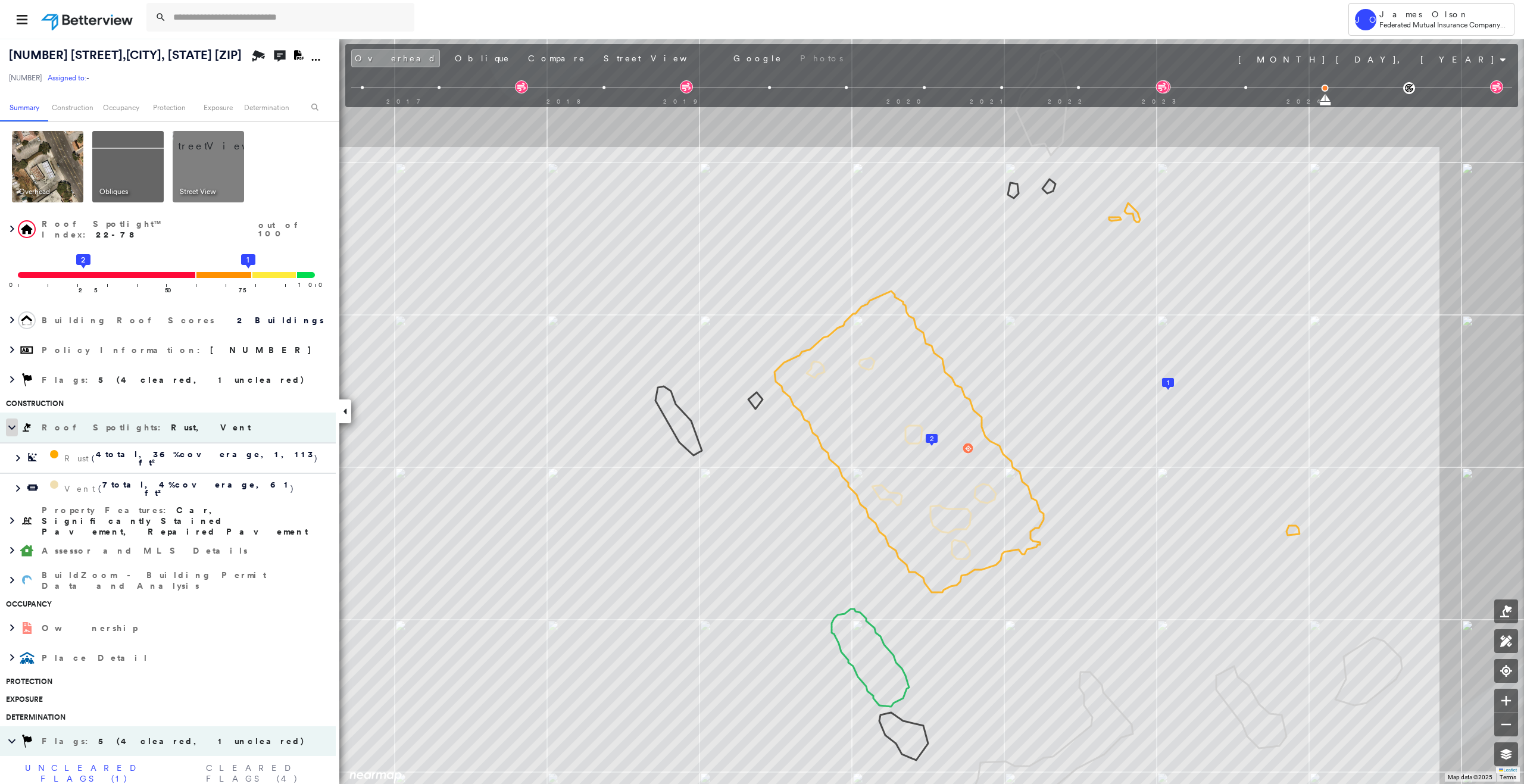 click at bounding box center (12, 427) 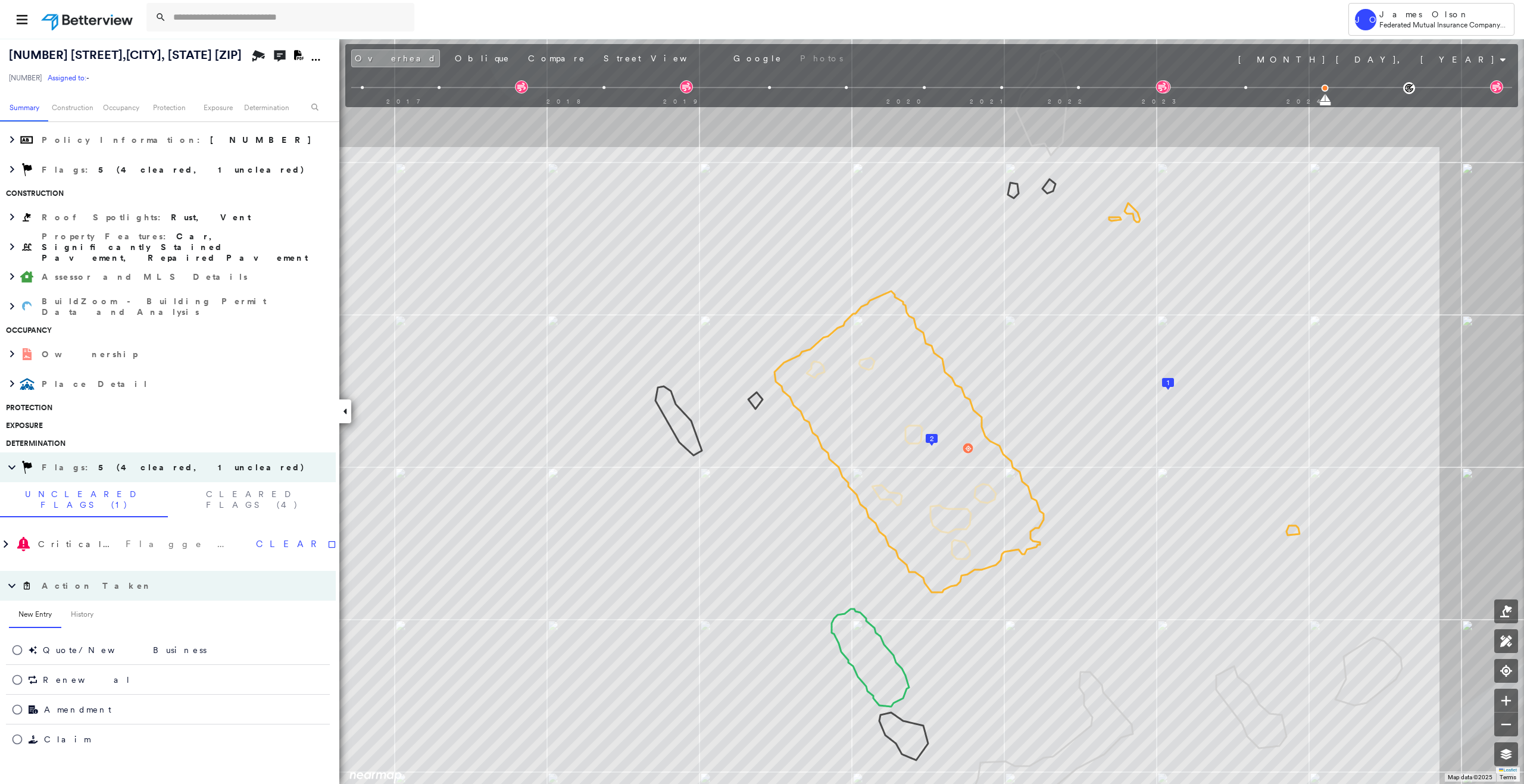 scroll, scrollTop: 238, scrollLeft: 0, axis: vertical 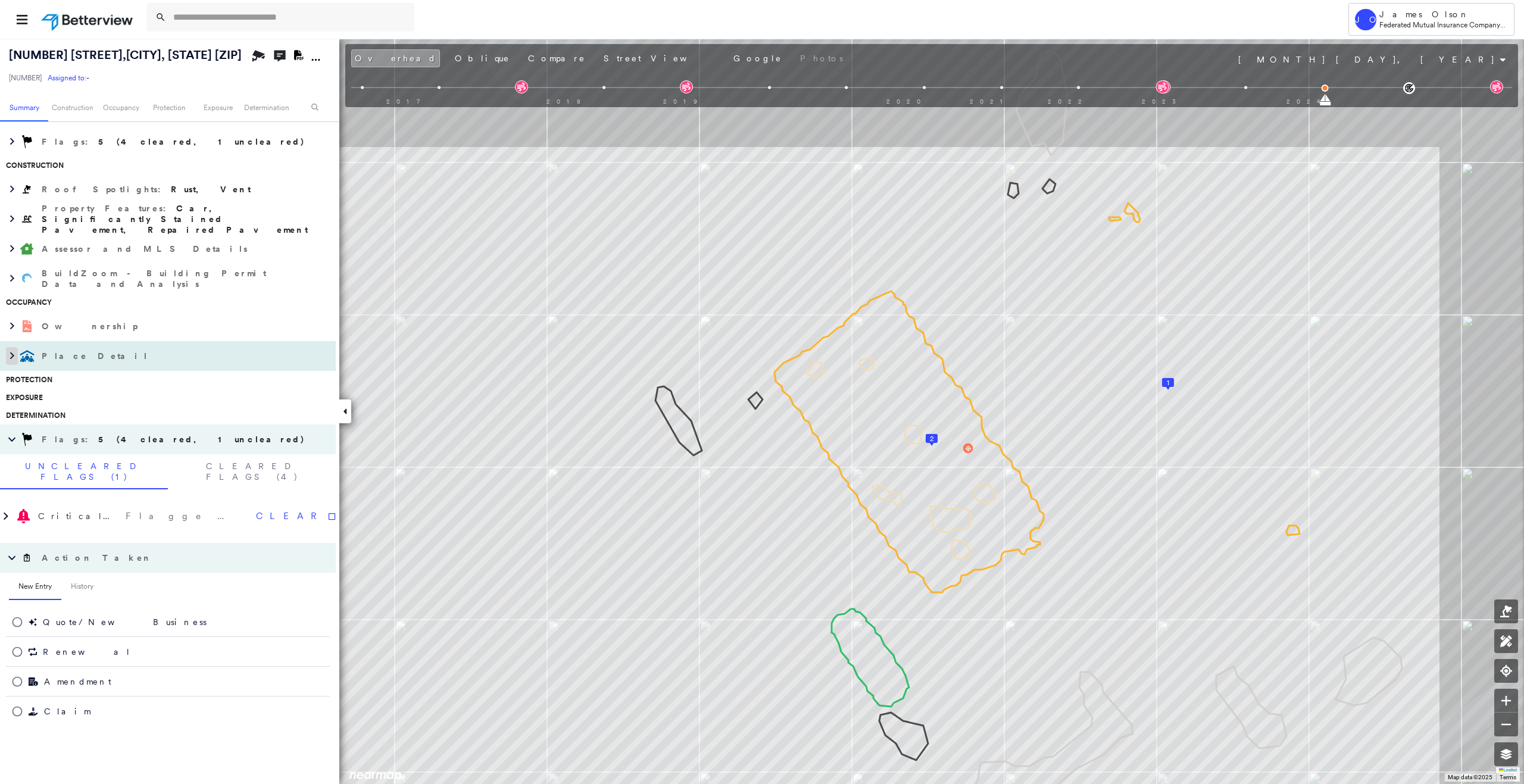 click 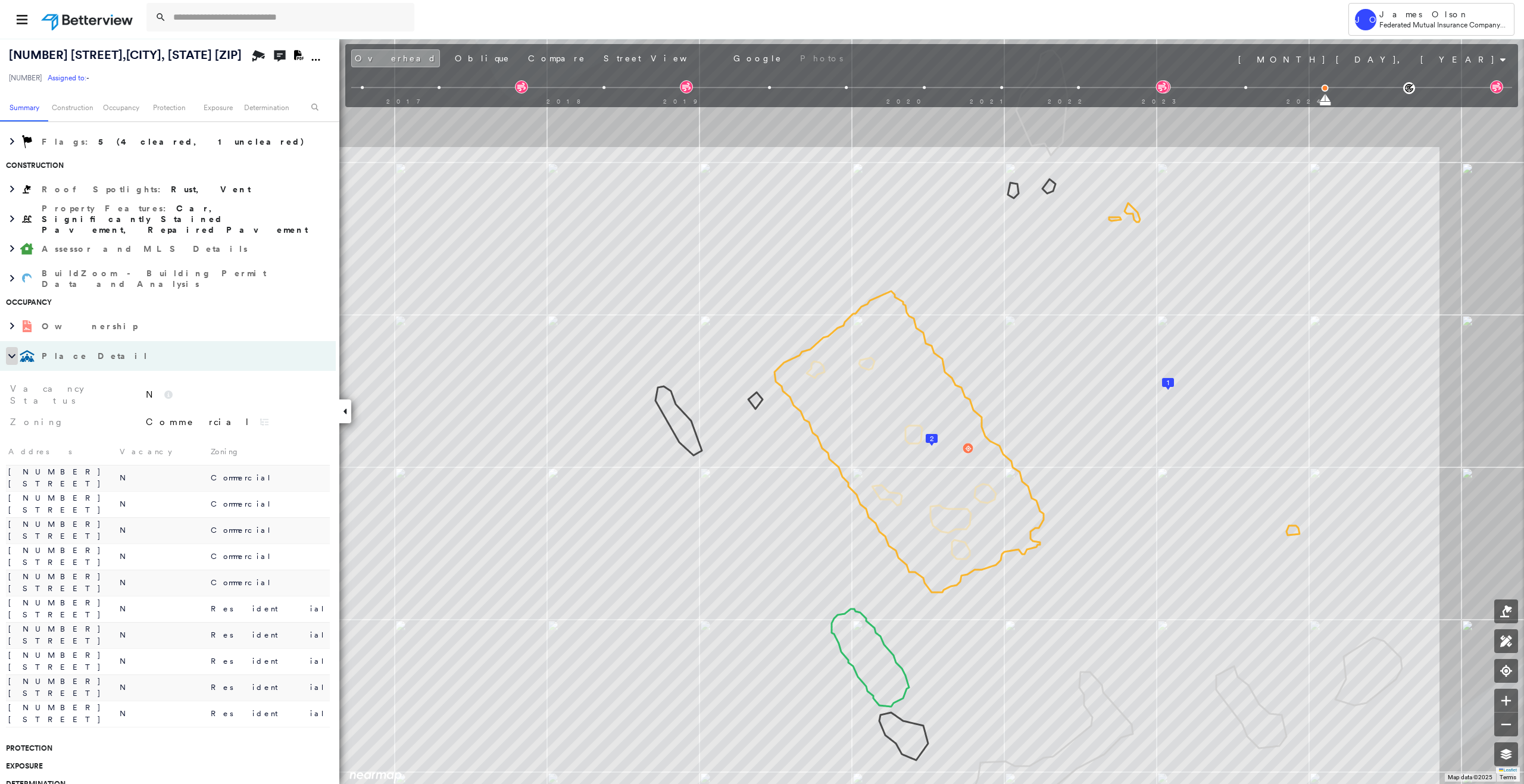 click 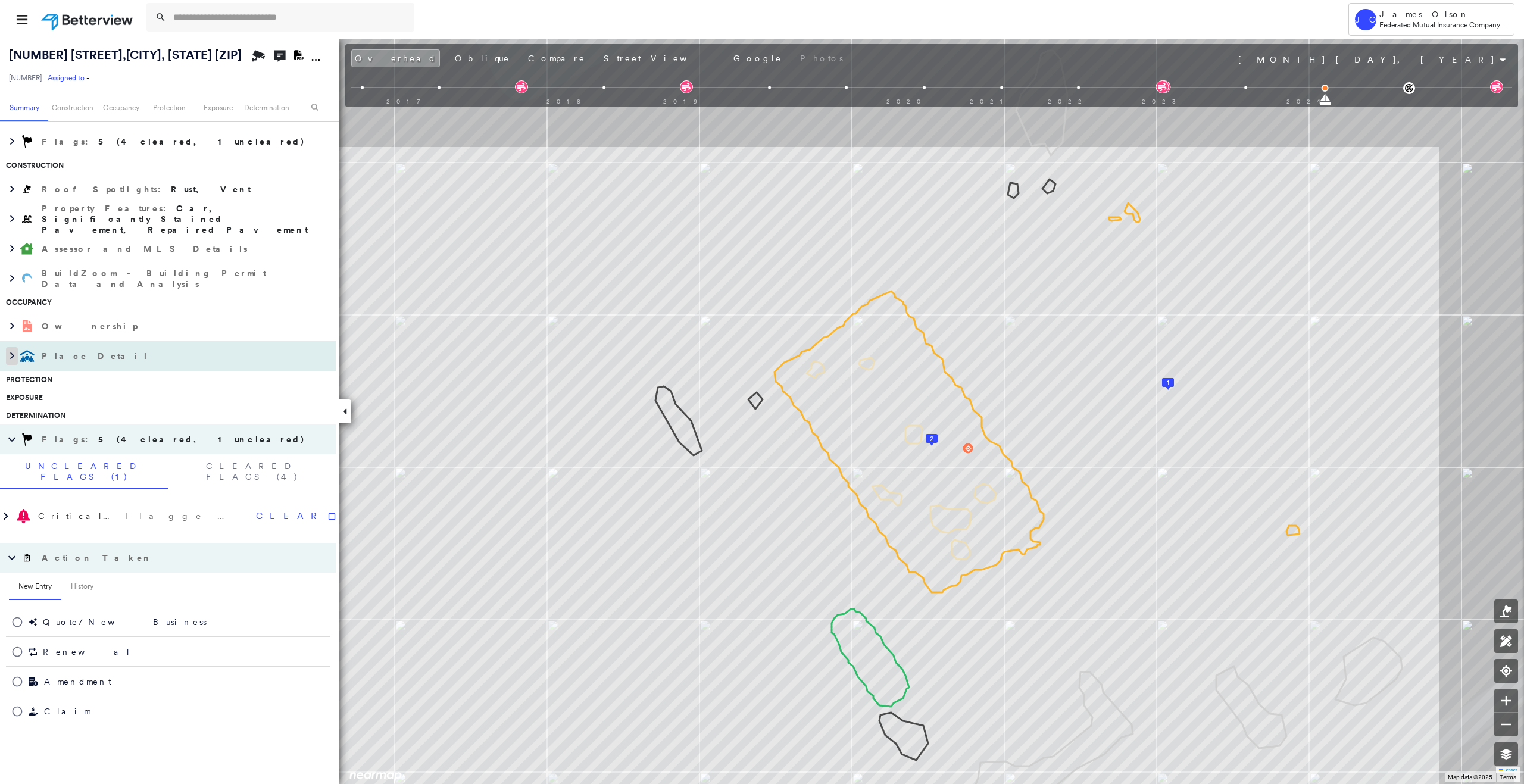 click 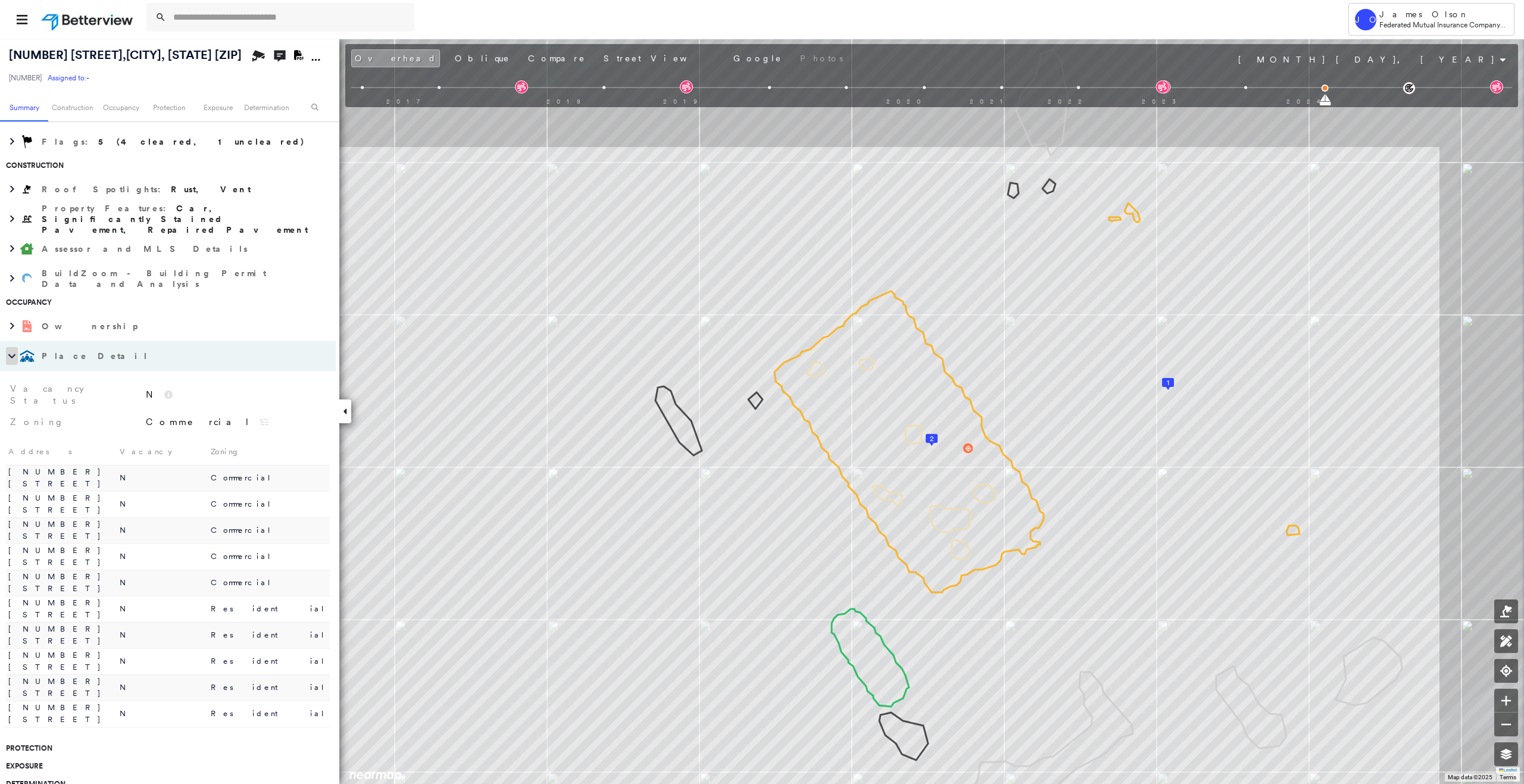 click 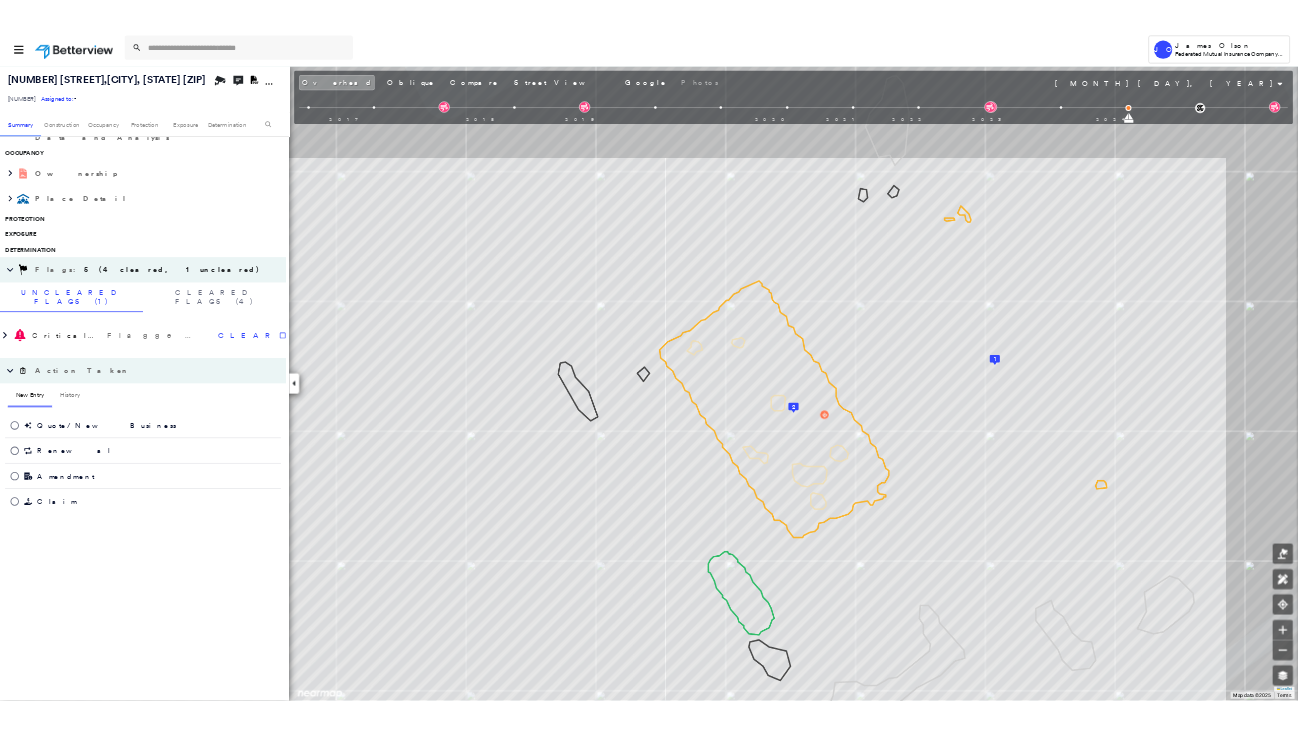 scroll, scrollTop: 870, scrollLeft: 0, axis: vertical 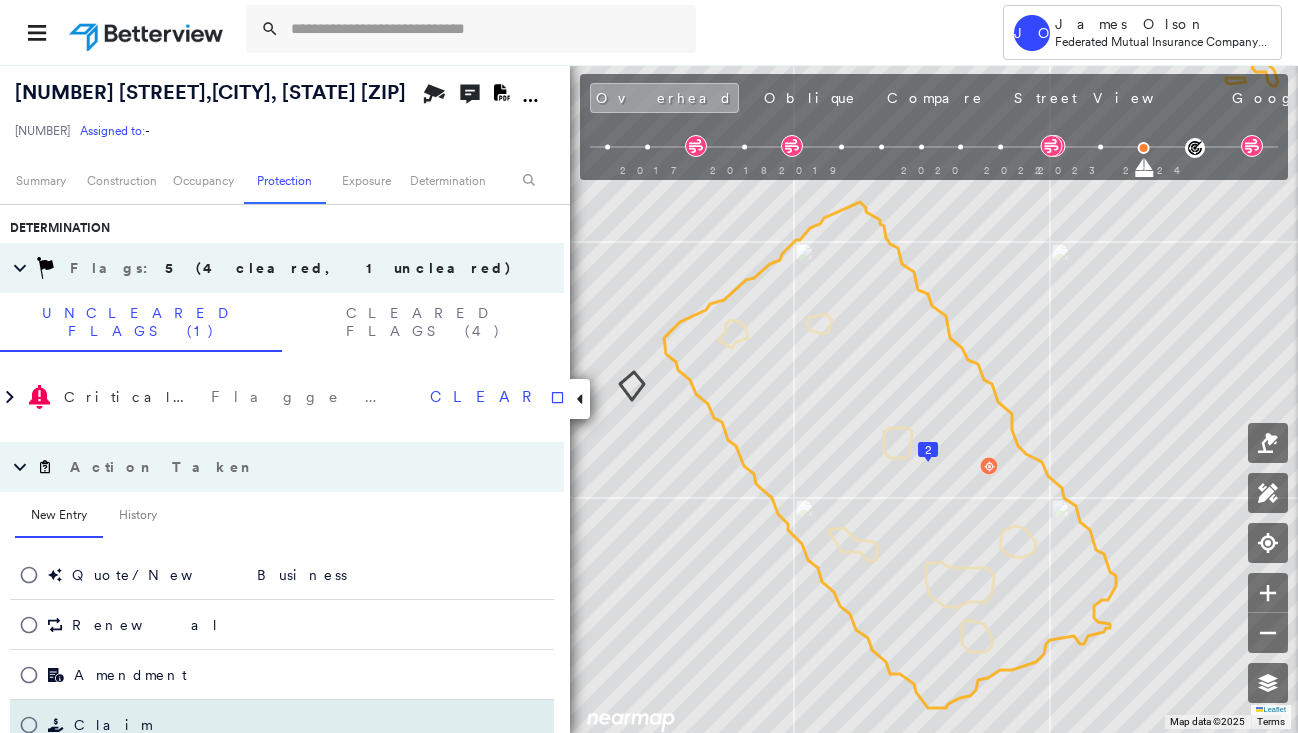 click on "Claim" at bounding box center [282, 725] 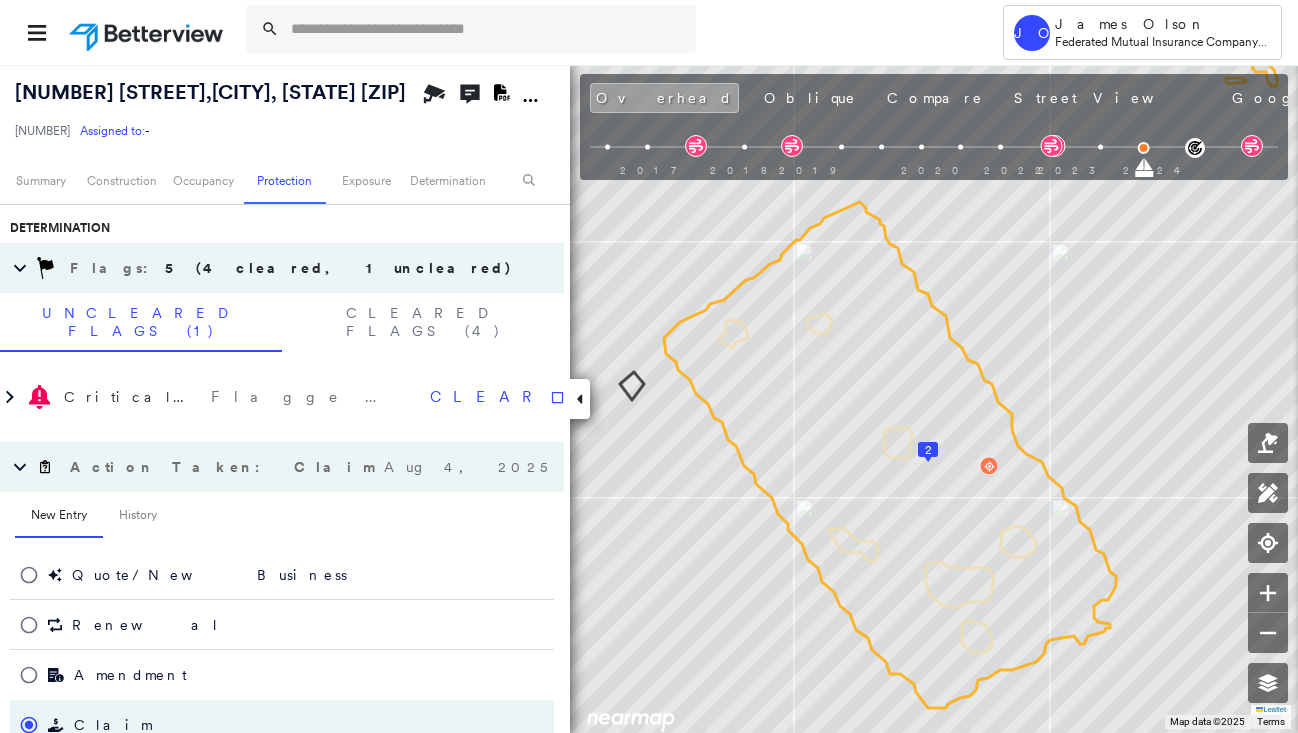 click on "Claim" at bounding box center (282, 725) 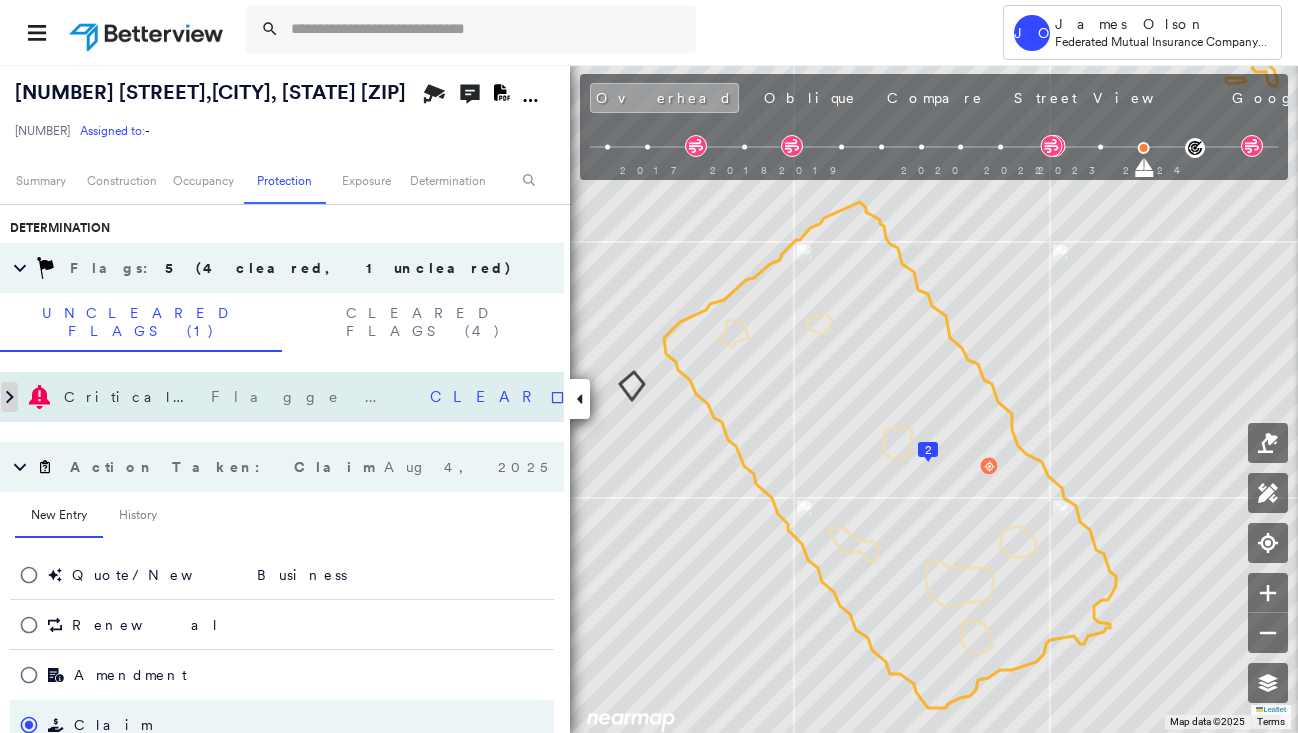 click at bounding box center (10, 397) 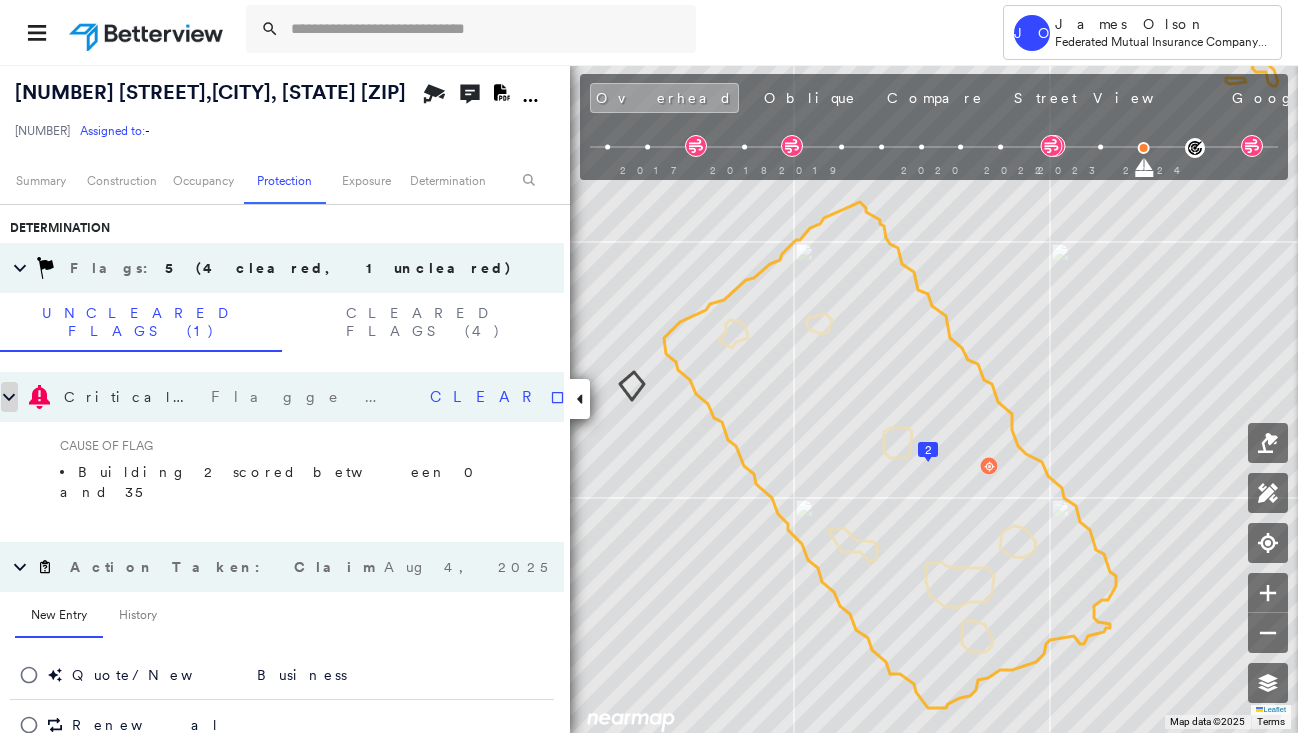 click at bounding box center (10, 397) 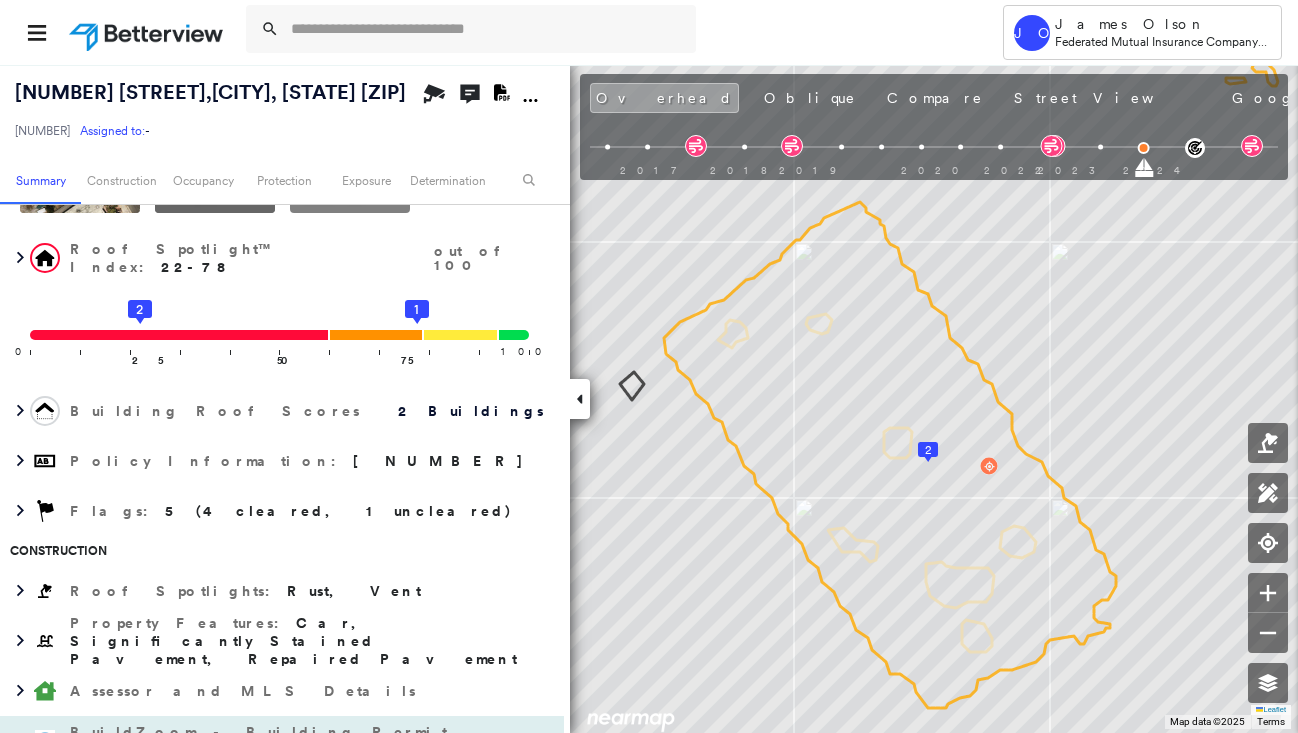 scroll, scrollTop: 0, scrollLeft: 0, axis: both 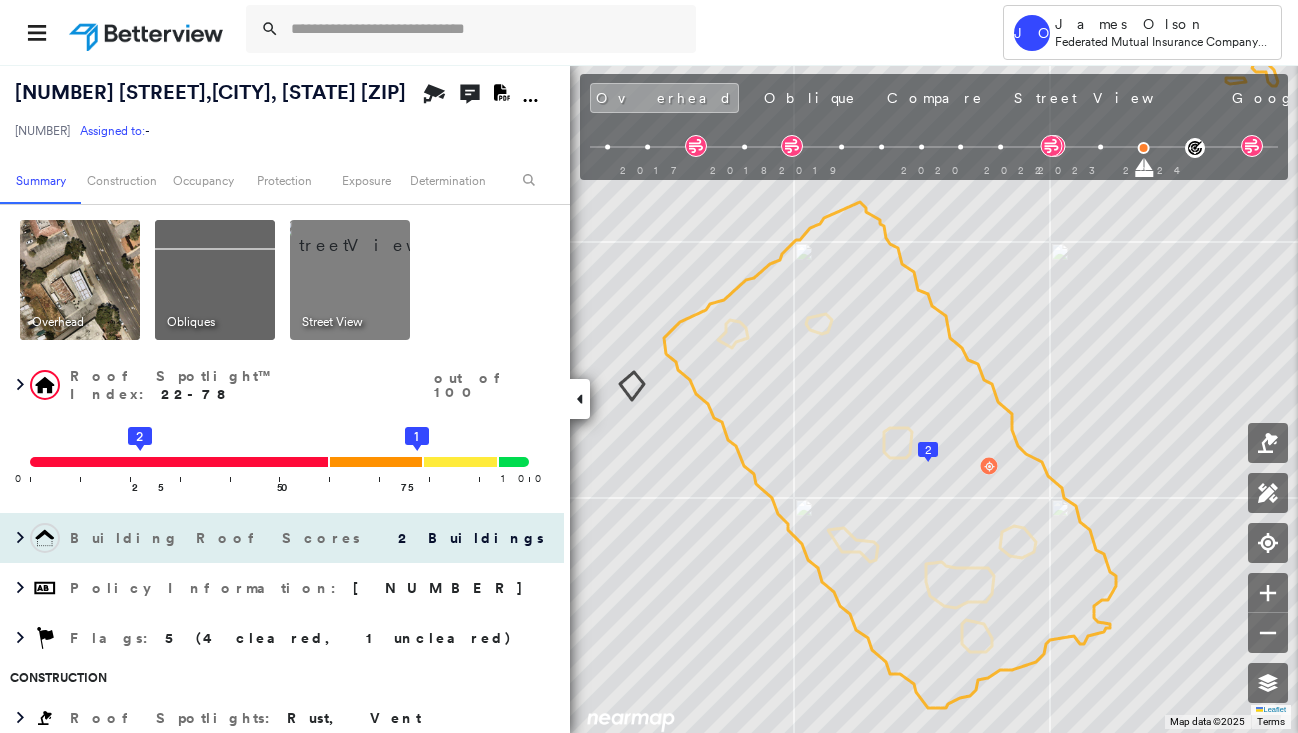 click on "Building Roof Scores" at bounding box center [217, 538] 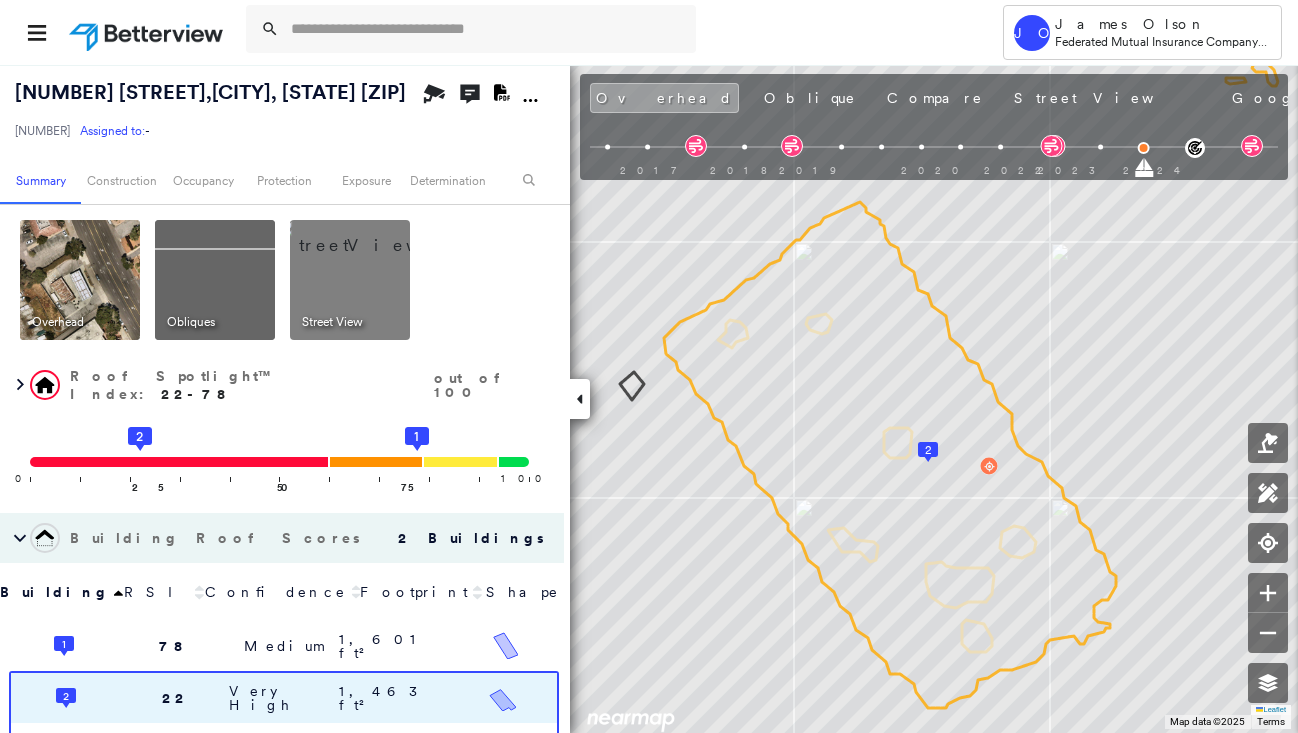 click on "Building Roof Scores" at bounding box center (217, 538) 